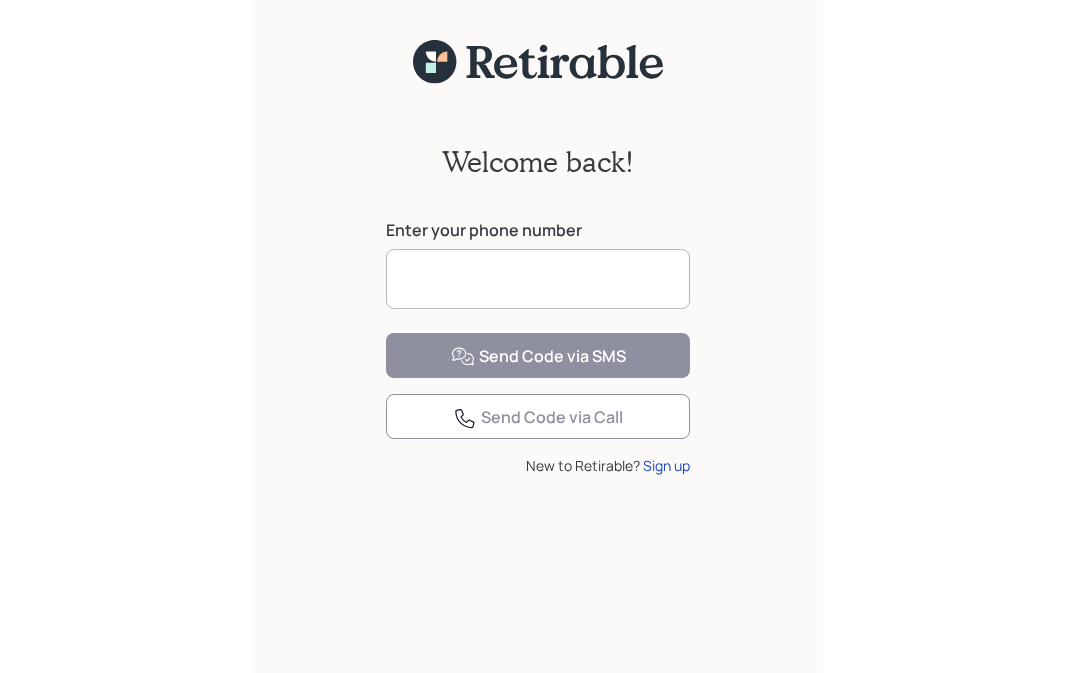 scroll, scrollTop: 0, scrollLeft: 0, axis: both 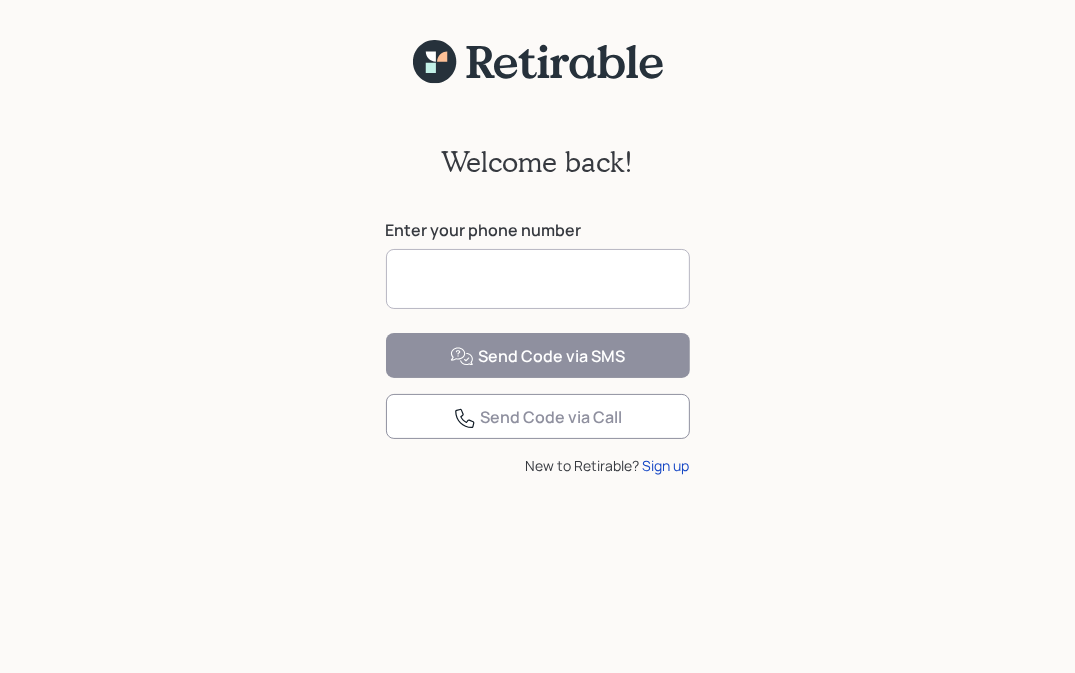 click at bounding box center (538, 279) 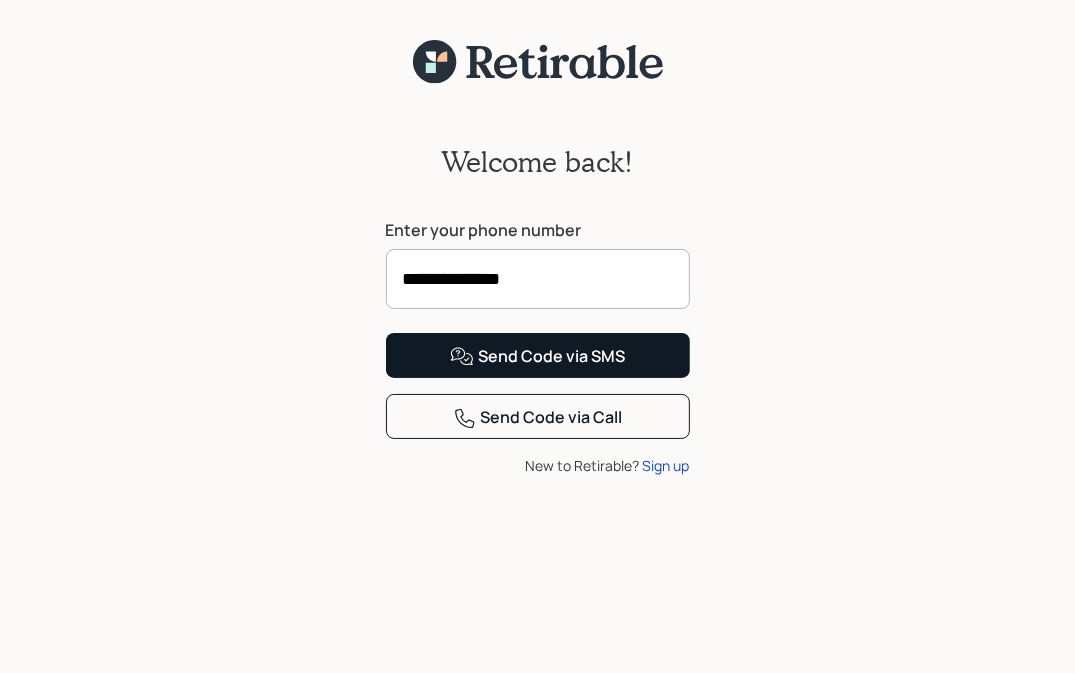 type on "**********" 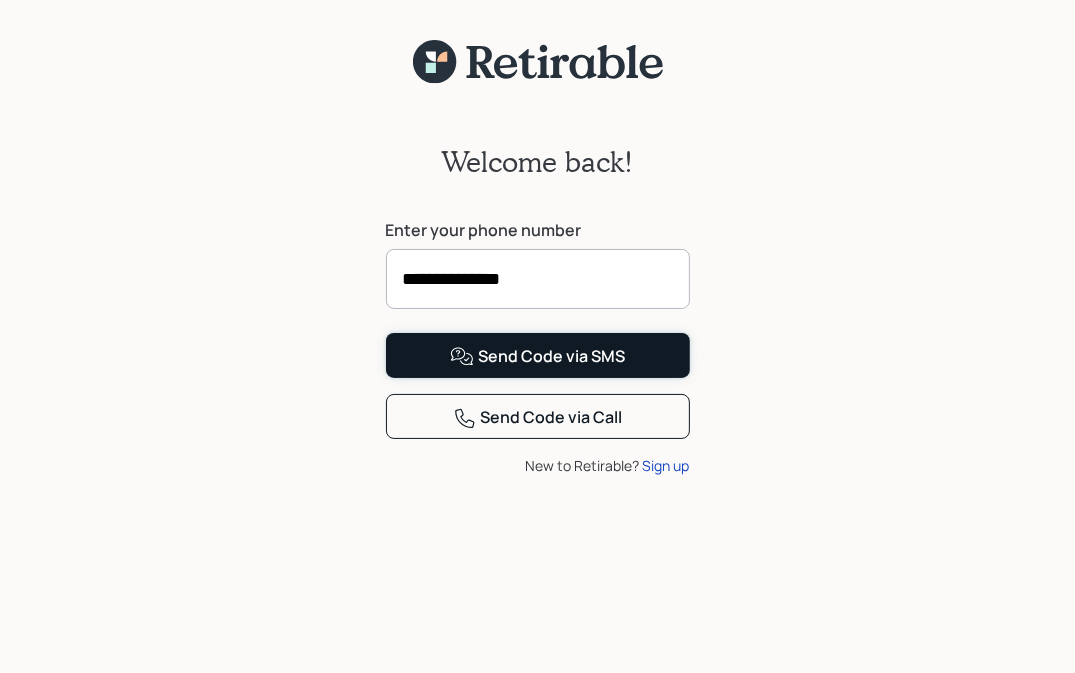 click on "Send Code via SMS" at bounding box center [537, 357] 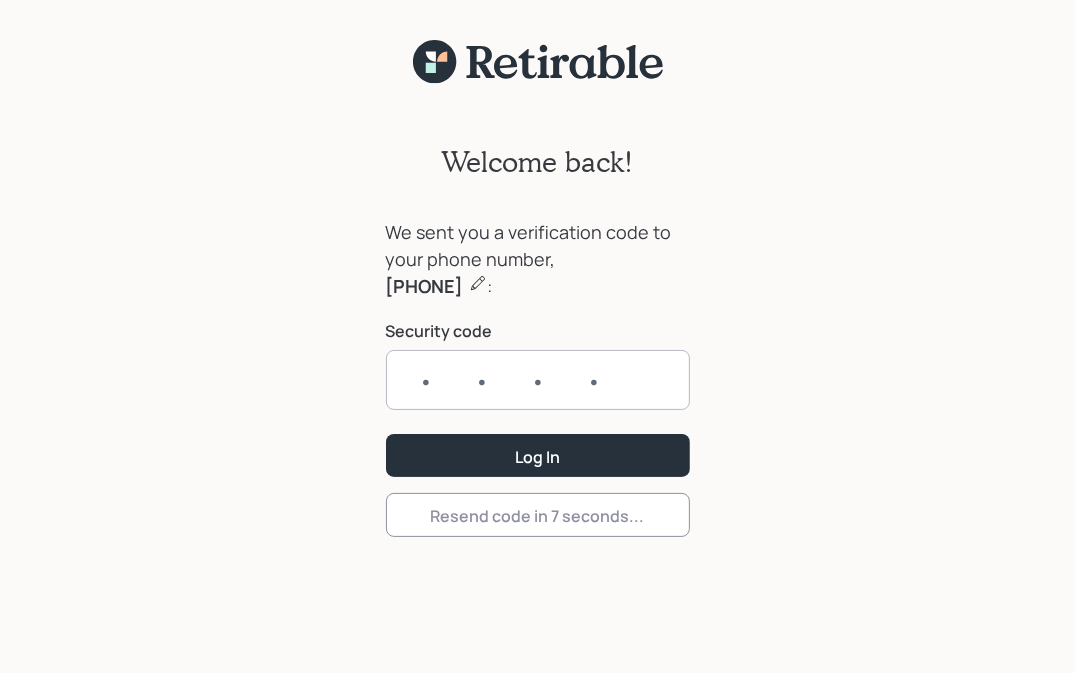 click at bounding box center [538, 380] 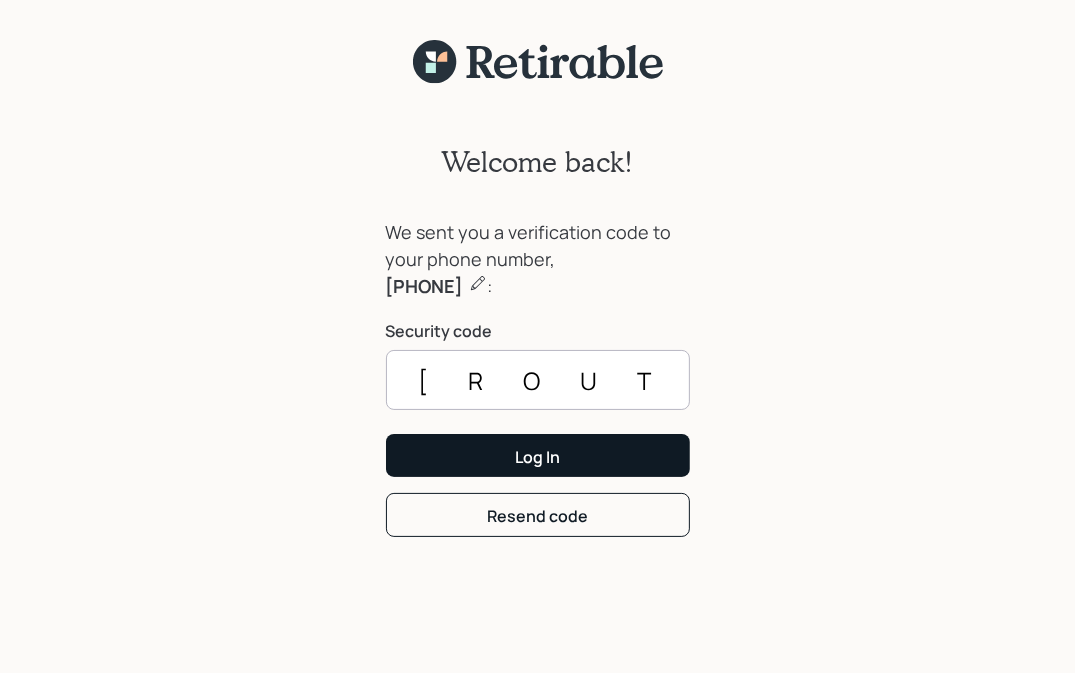 type on "[ROUTING_NUMBER_FRAGMENT]" 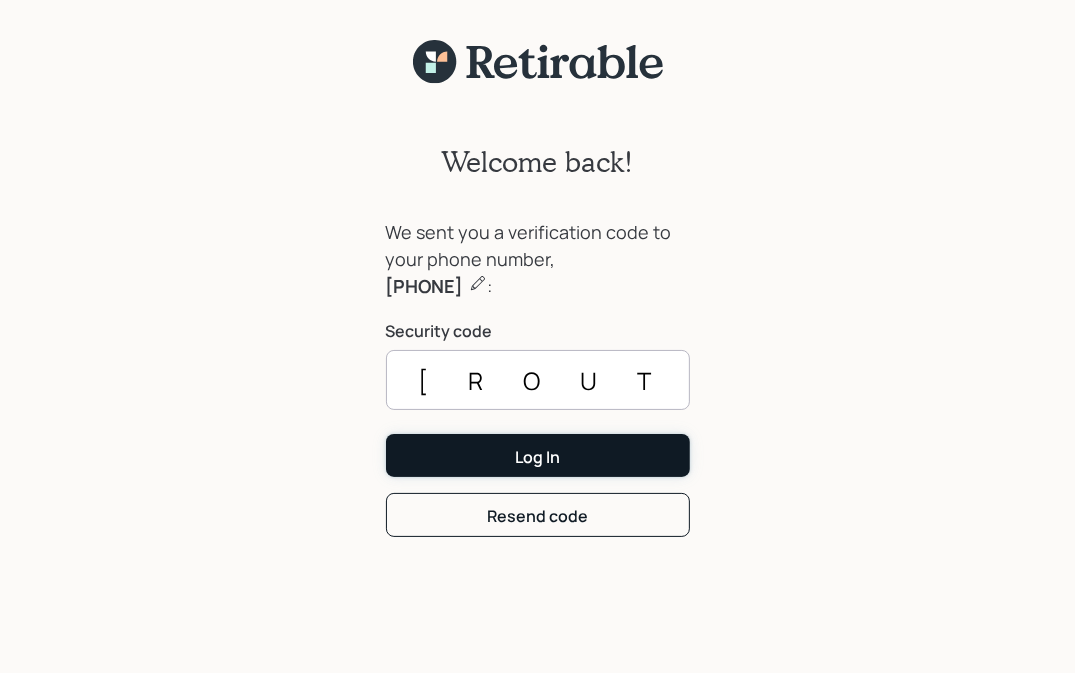 click on "Log In" at bounding box center [537, 457] 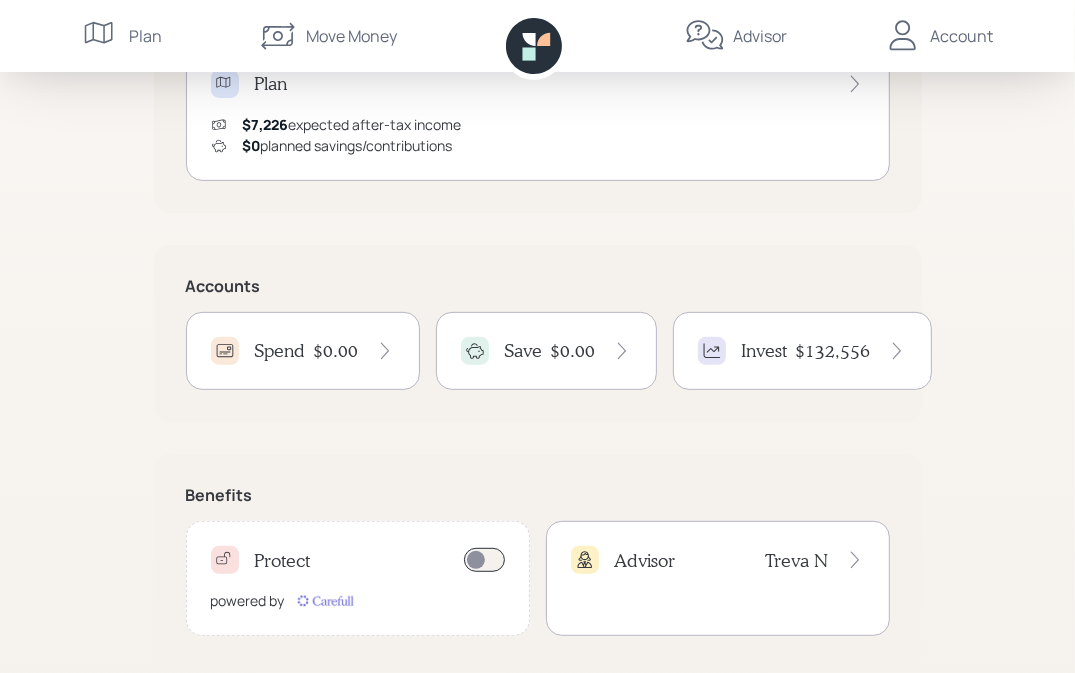 scroll, scrollTop: 480, scrollLeft: 0, axis: vertical 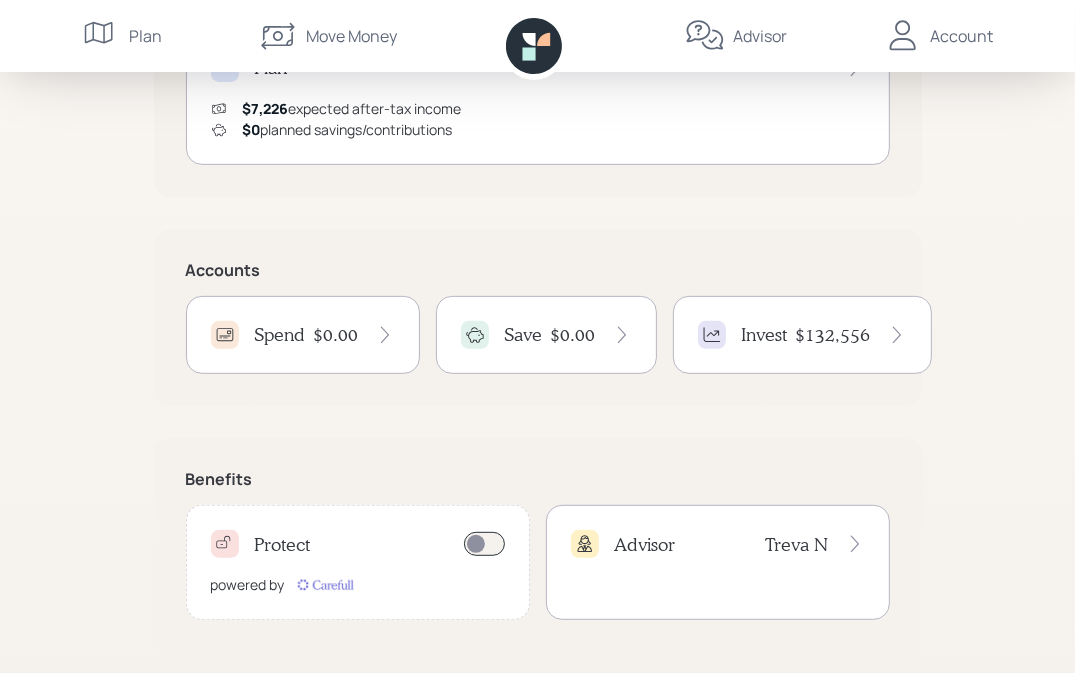 click on "Invest" at bounding box center [743, 335] 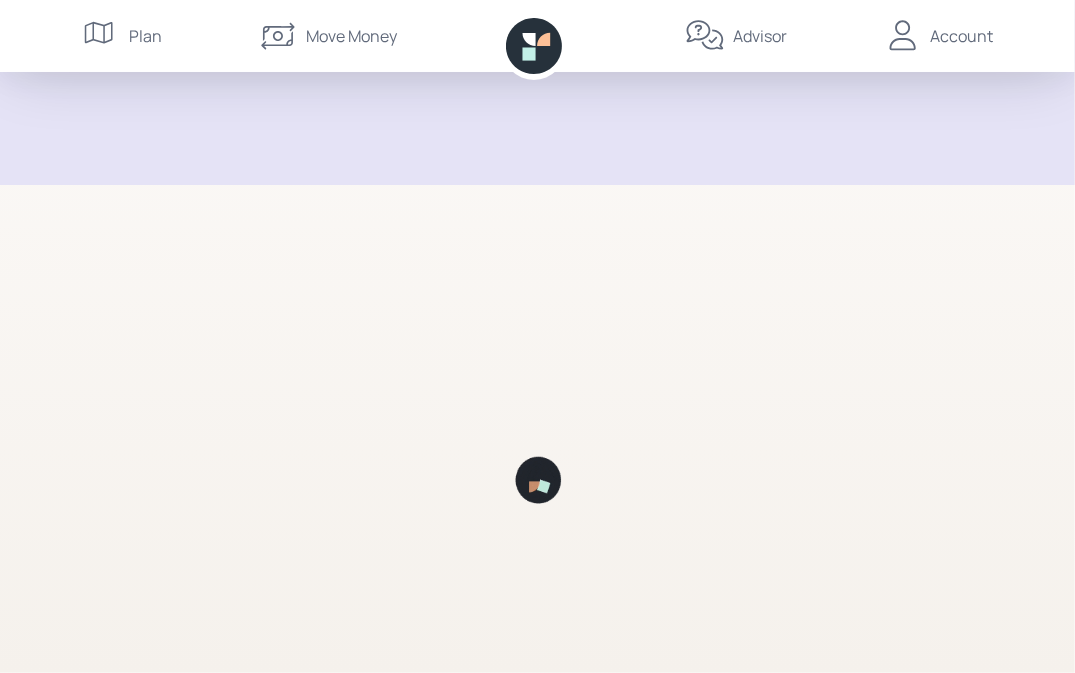 scroll, scrollTop: 0, scrollLeft: 0, axis: both 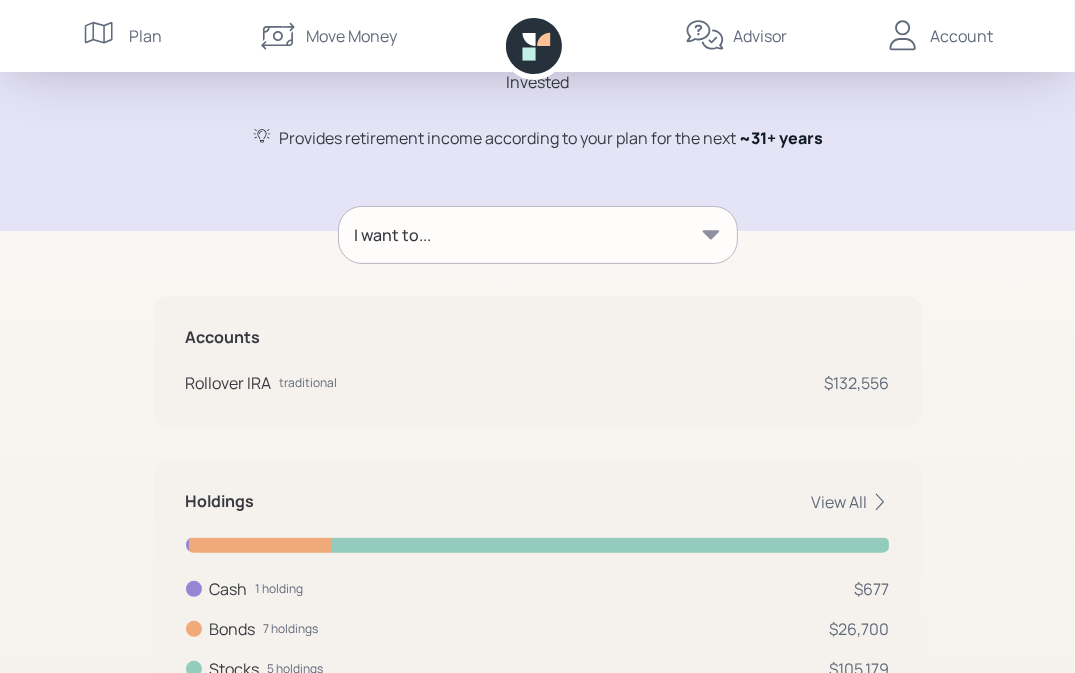 click 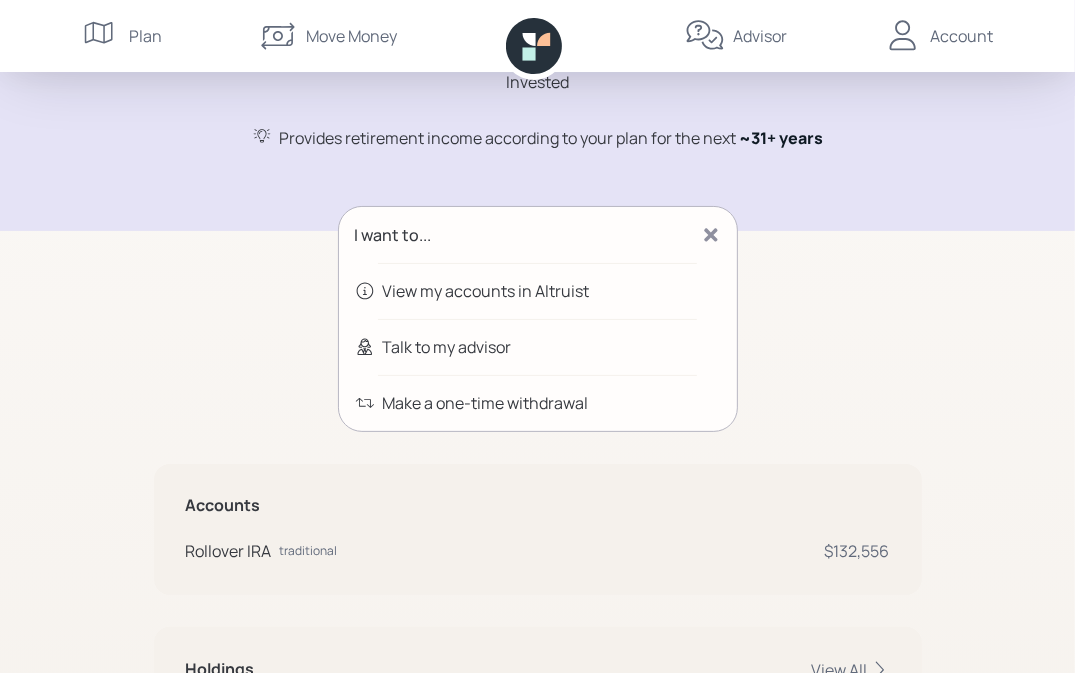 click on "Make a one-time withdrawal" at bounding box center [486, 403] 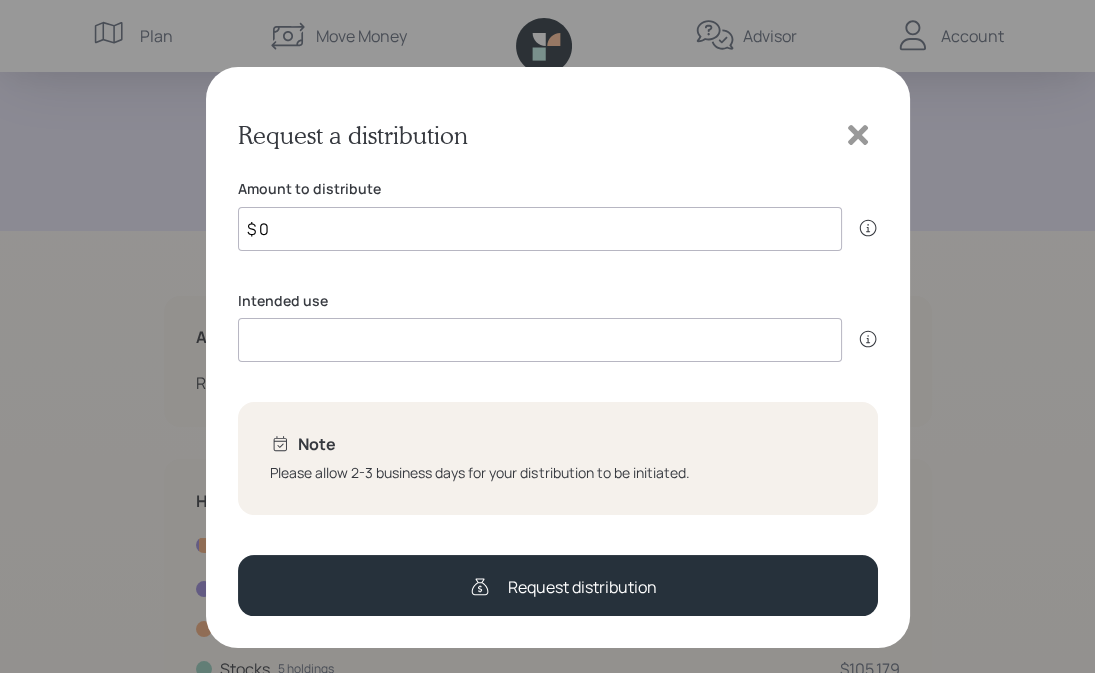 click on "Intended use We ask this so that your advisor can better understand your needs and plan your distribution strategy." at bounding box center (558, 327) 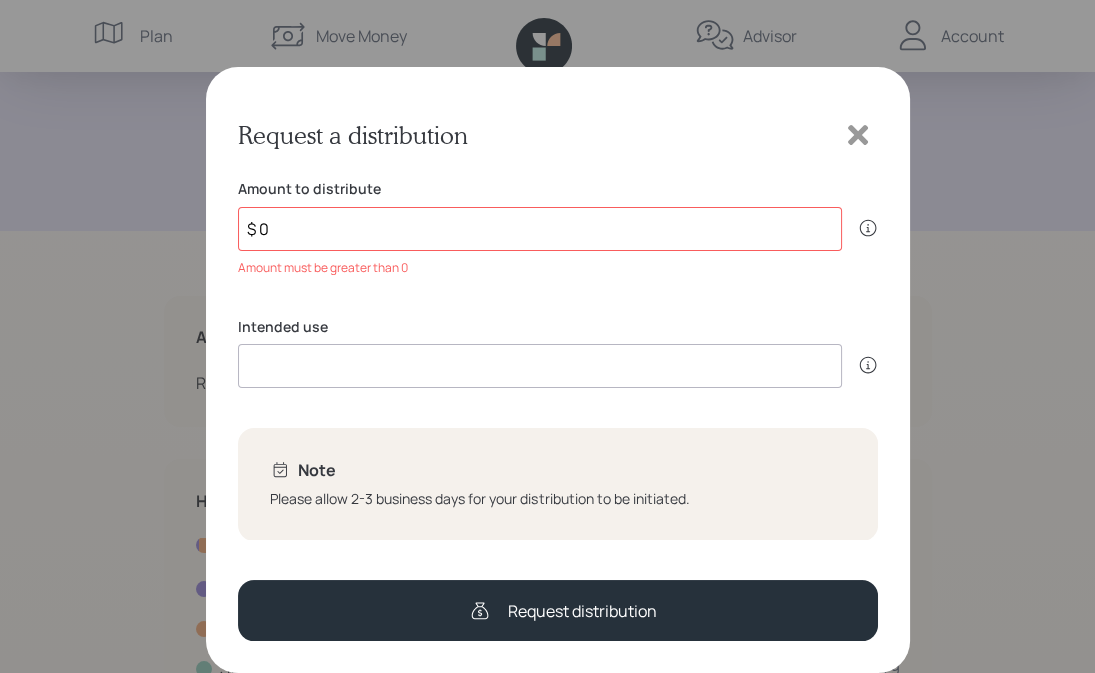 click on "$ 0" at bounding box center (540, 229) 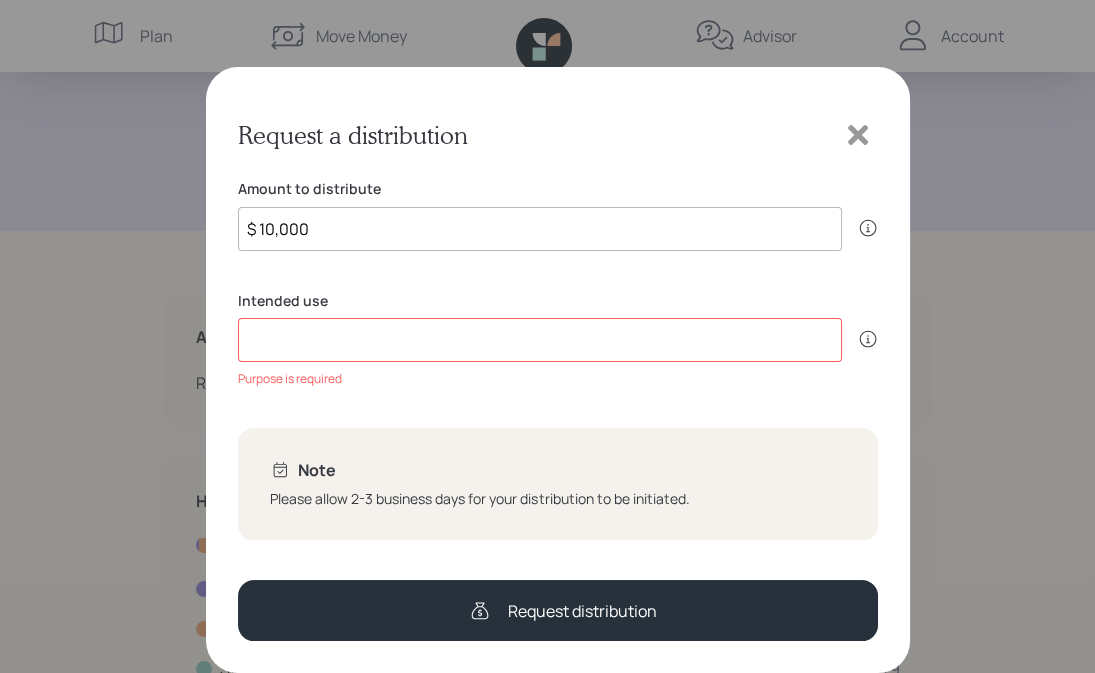 type on "$ 10,000" 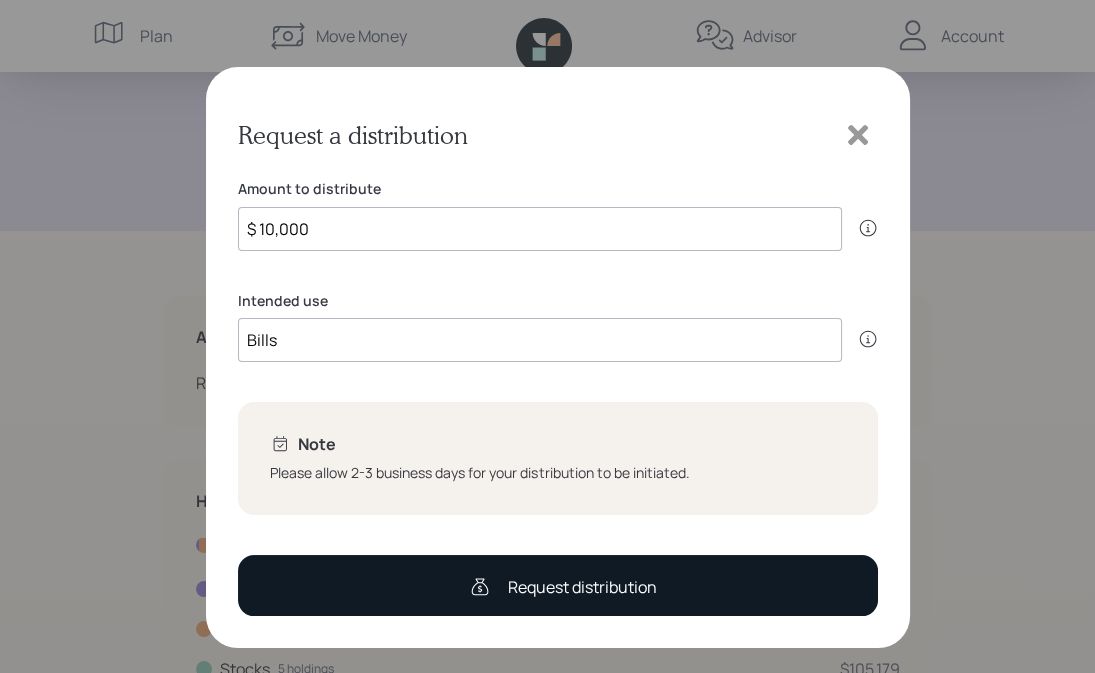 type on "Bills" 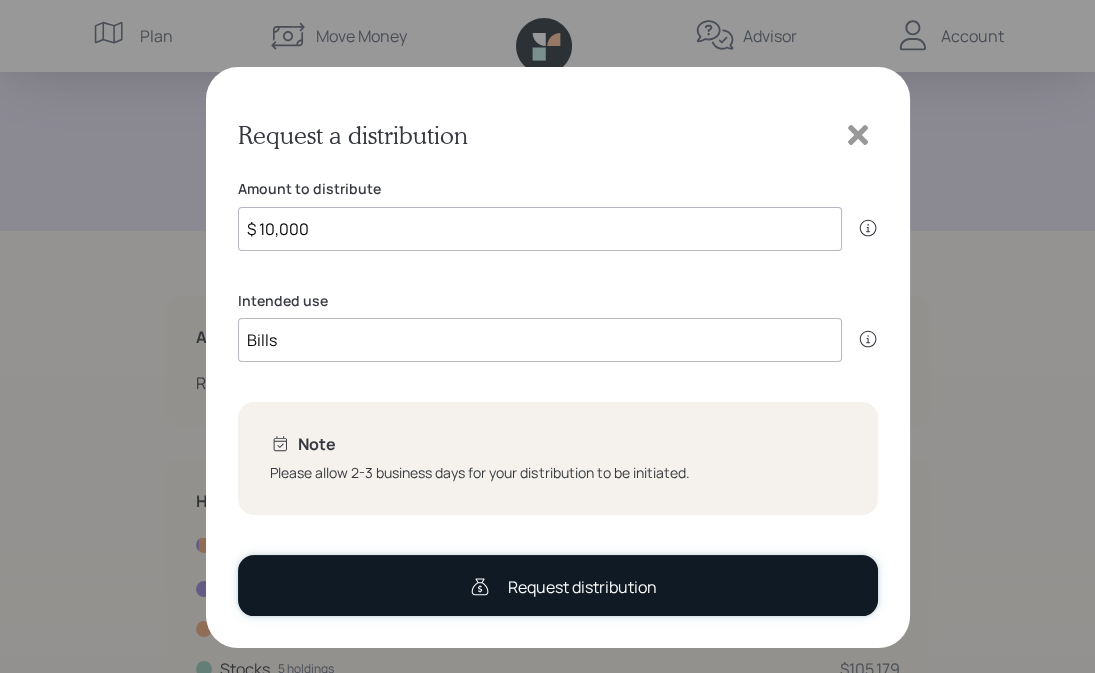 click on "Request distribution" at bounding box center (582, 587) 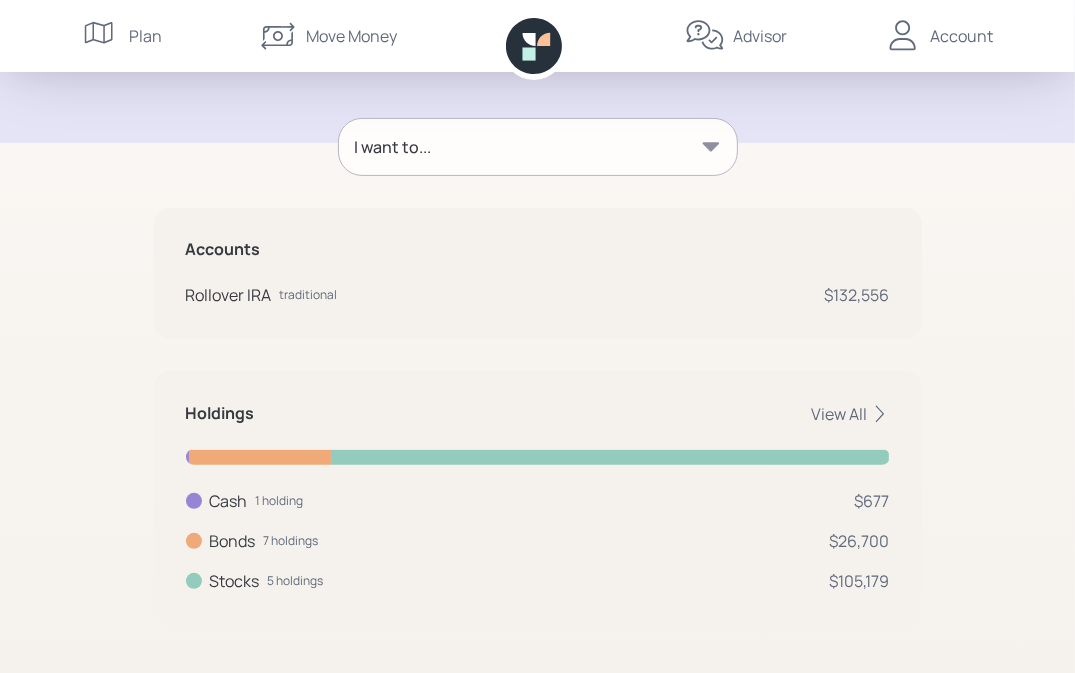 scroll, scrollTop: 254, scrollLeft: 0, axis: vertical 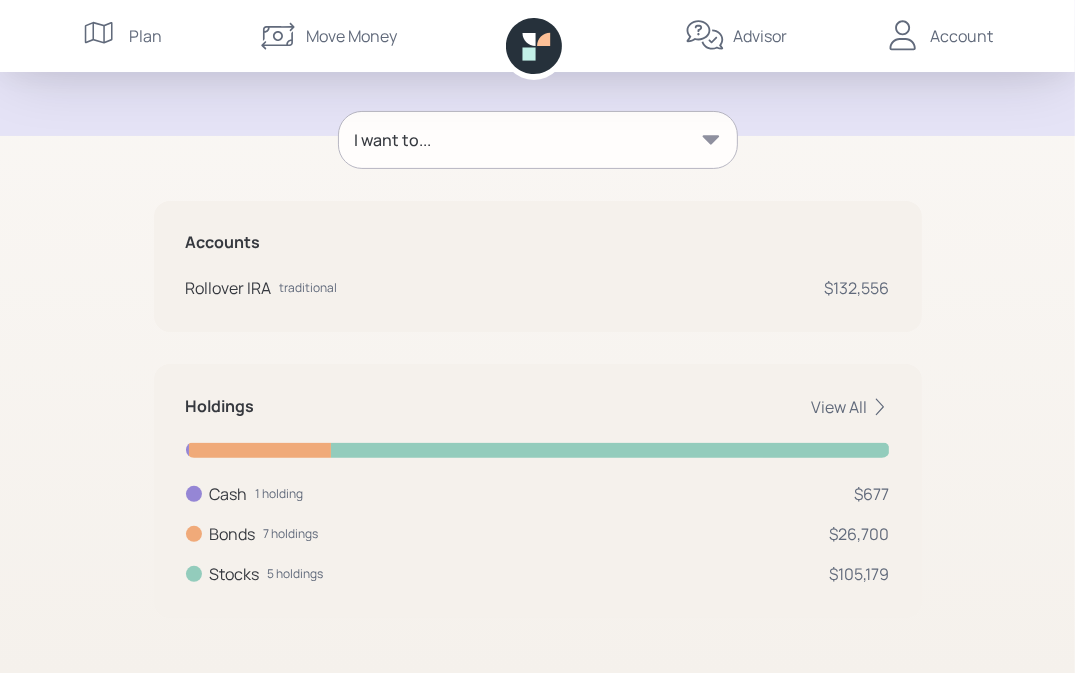 click on "Account" at bounding box center (962, 36) 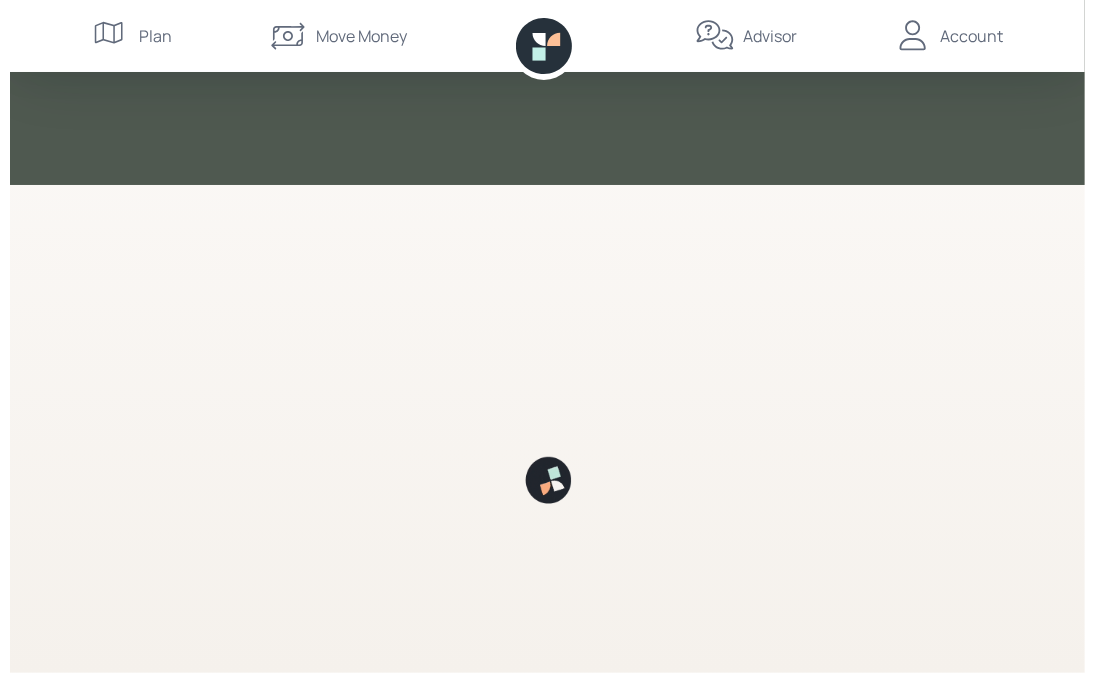scroll, scrollTop: 0, scrollLeft: 0, axis: both 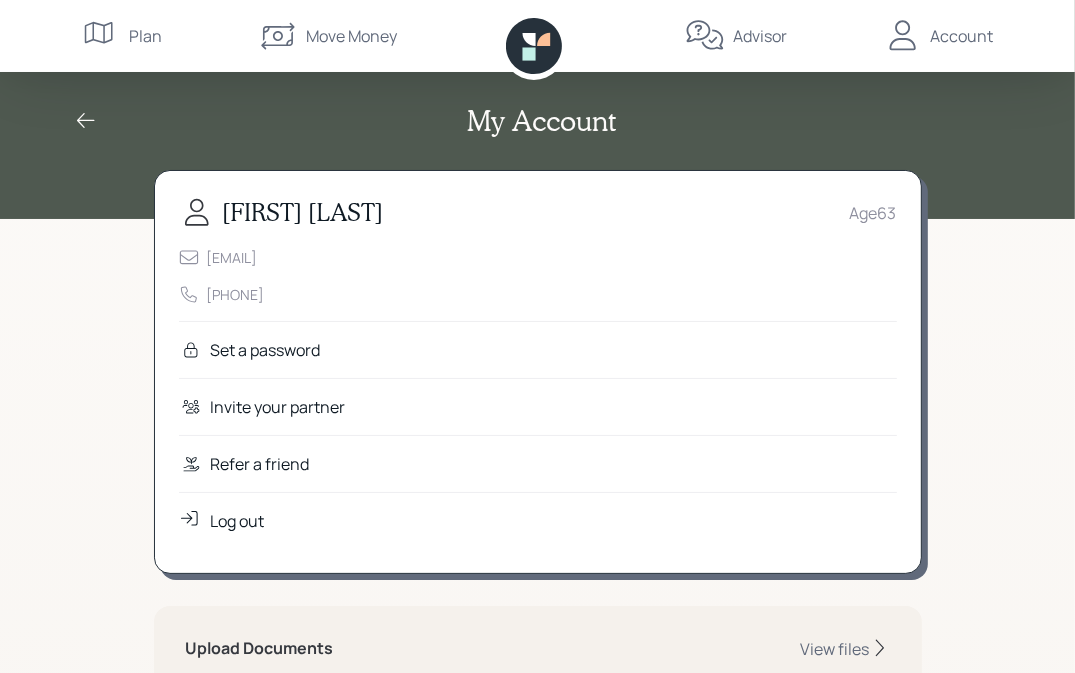 click on "Move Money" at bounding box center (351, 36) 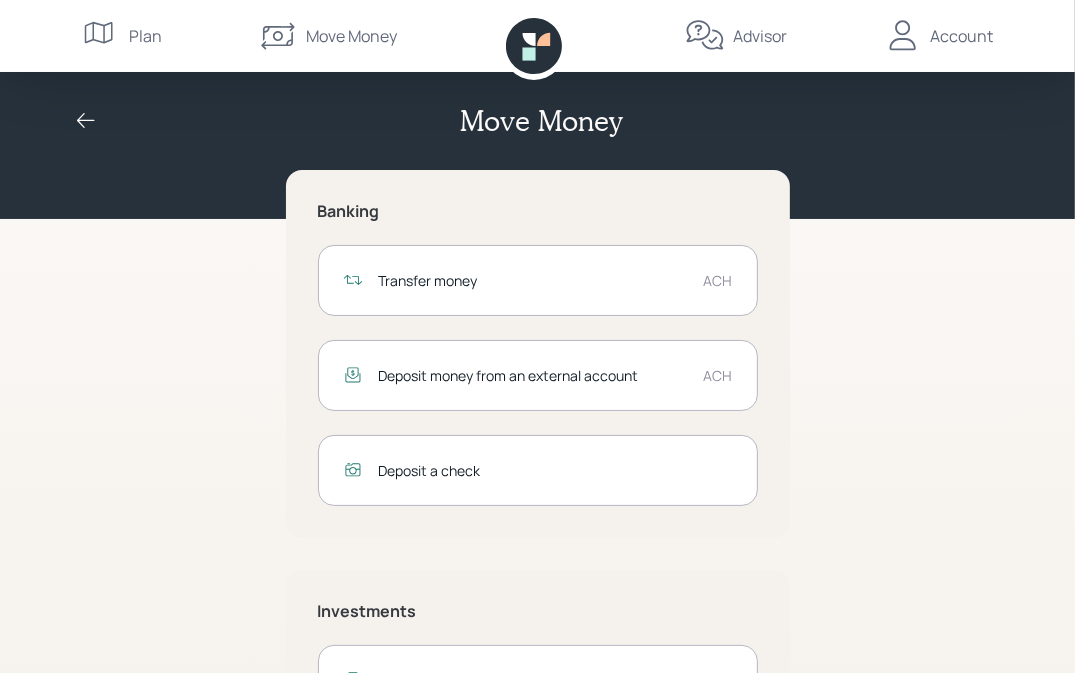 click on "ACH" at bounding box center (718, 375) 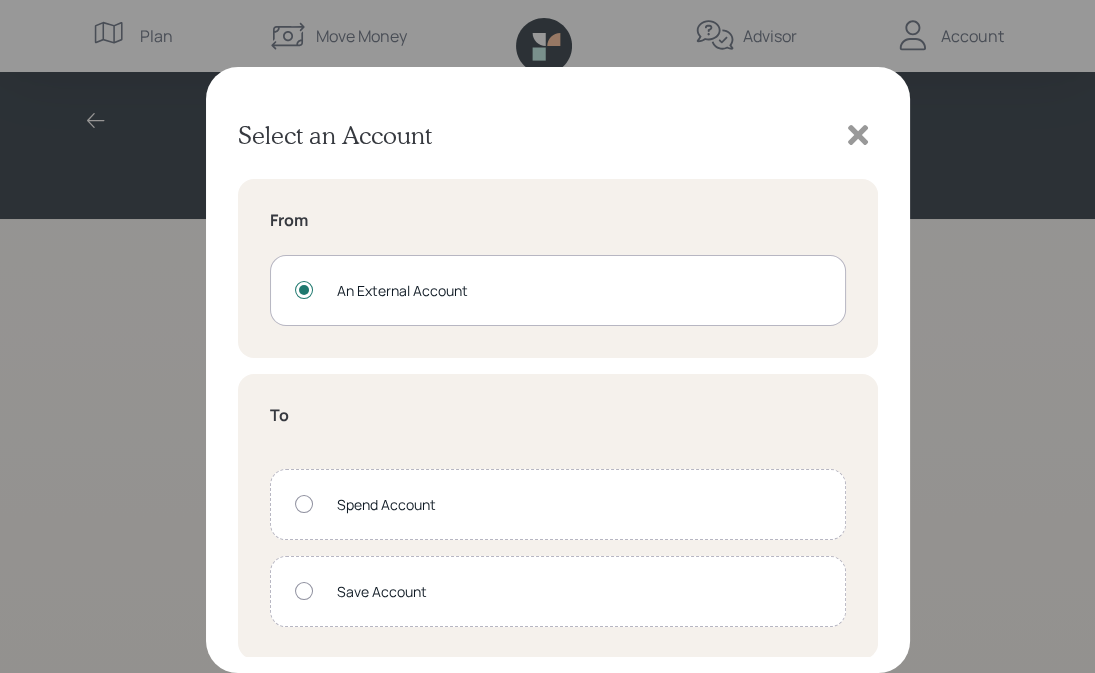 scroll, scrollTop: 0, scrollLeft: 0, axis: both 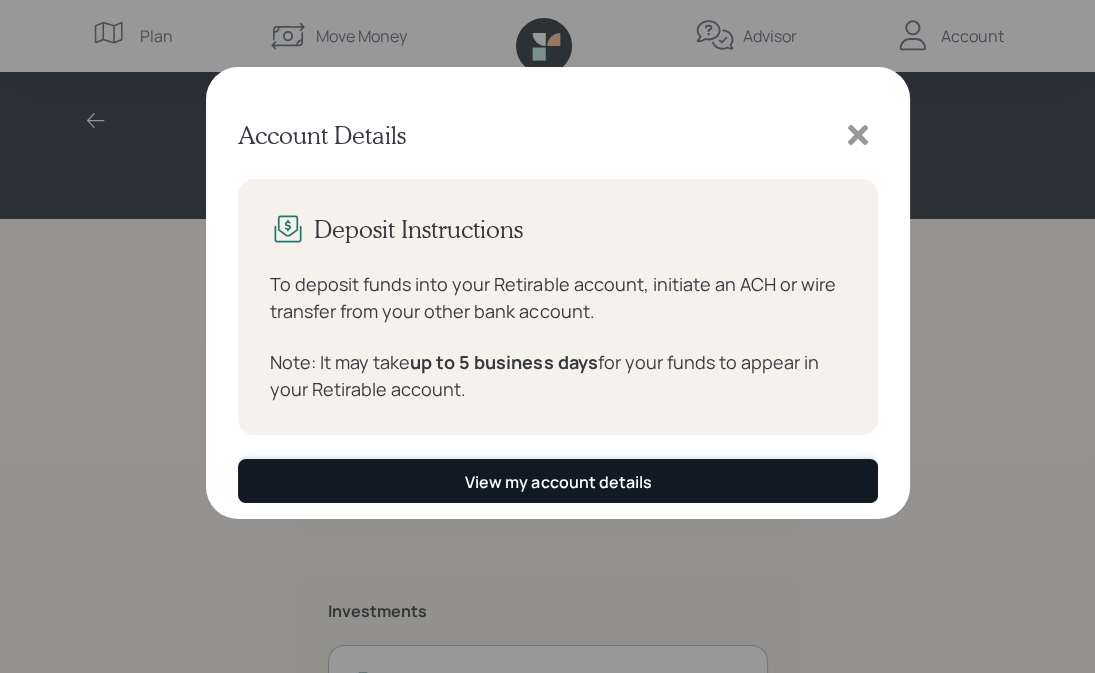 click on "View my account details" at bounding box center [558, 482] 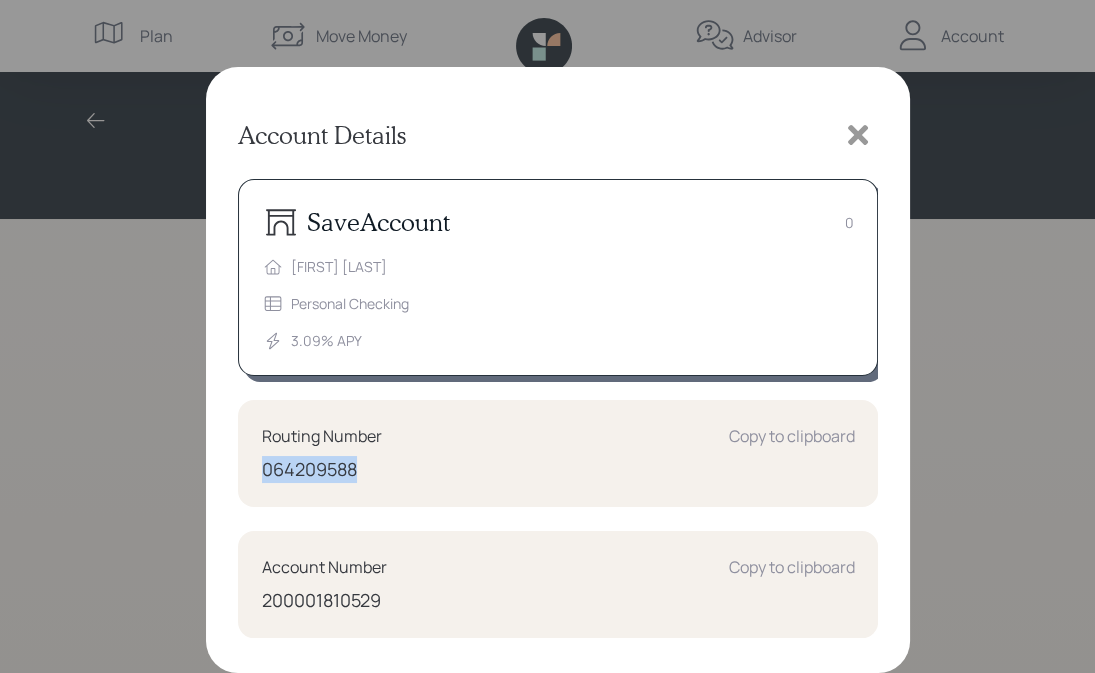 drag, startPoint x: 252, startPoint y: 468, endPoint x: 370, endPoint y: 467, distance: 118.004234 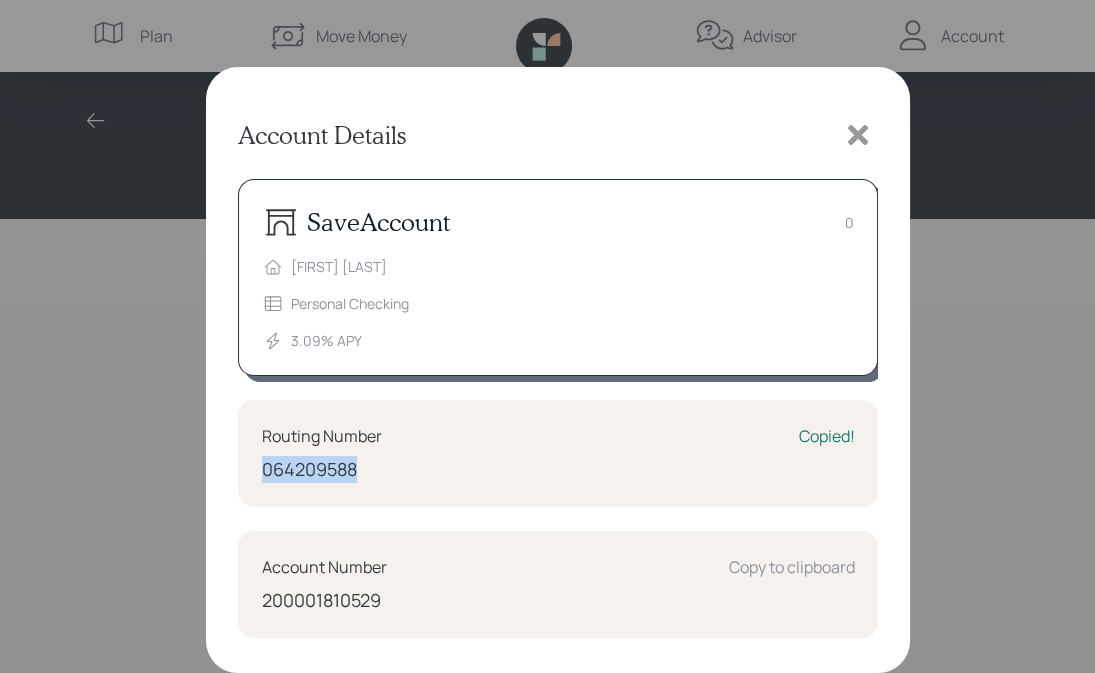 copy on "064209588" 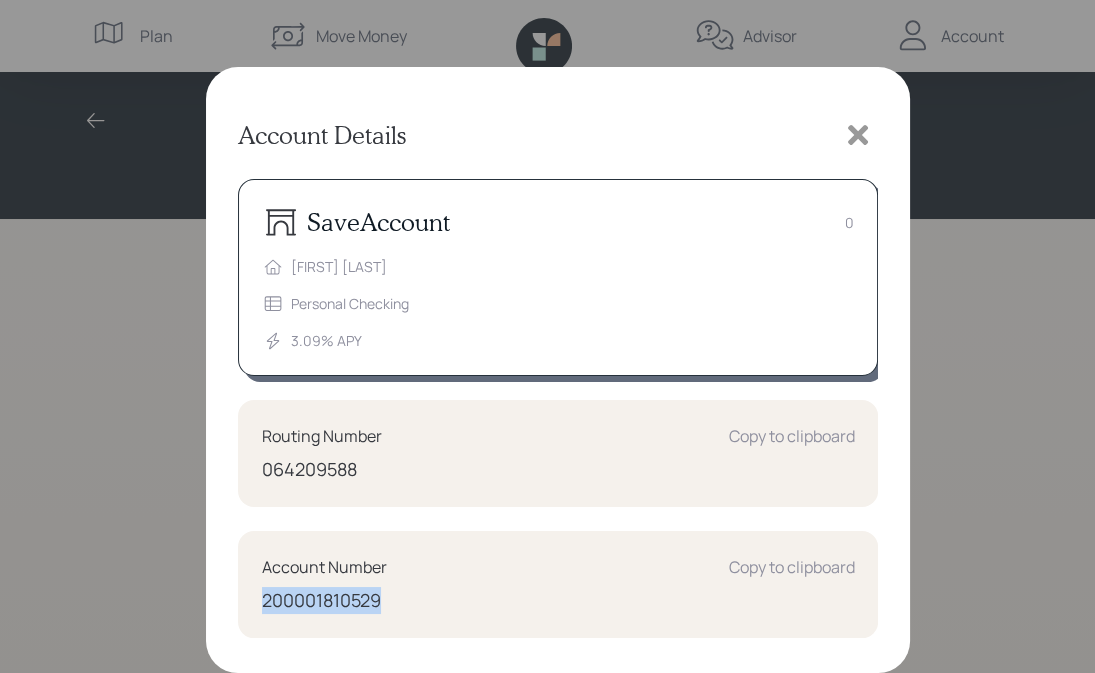 drag, startPoint x: 262, startPoint y: 601, endPoint x: 381, endPoint y: 601, distance: 119 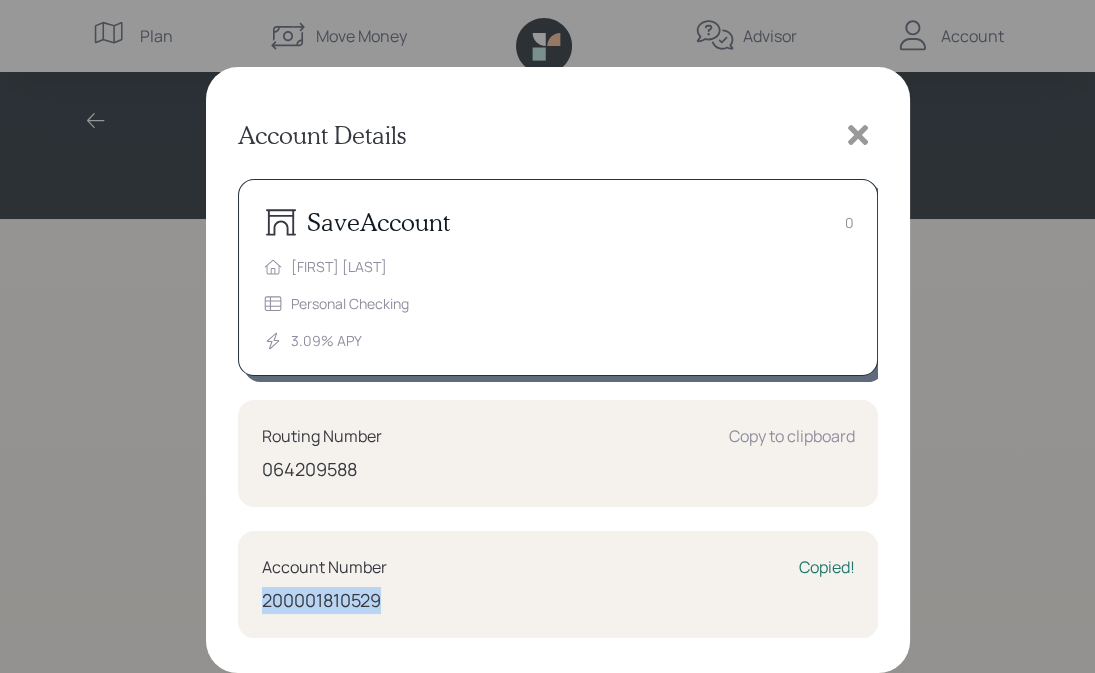 copy on "200001810529" 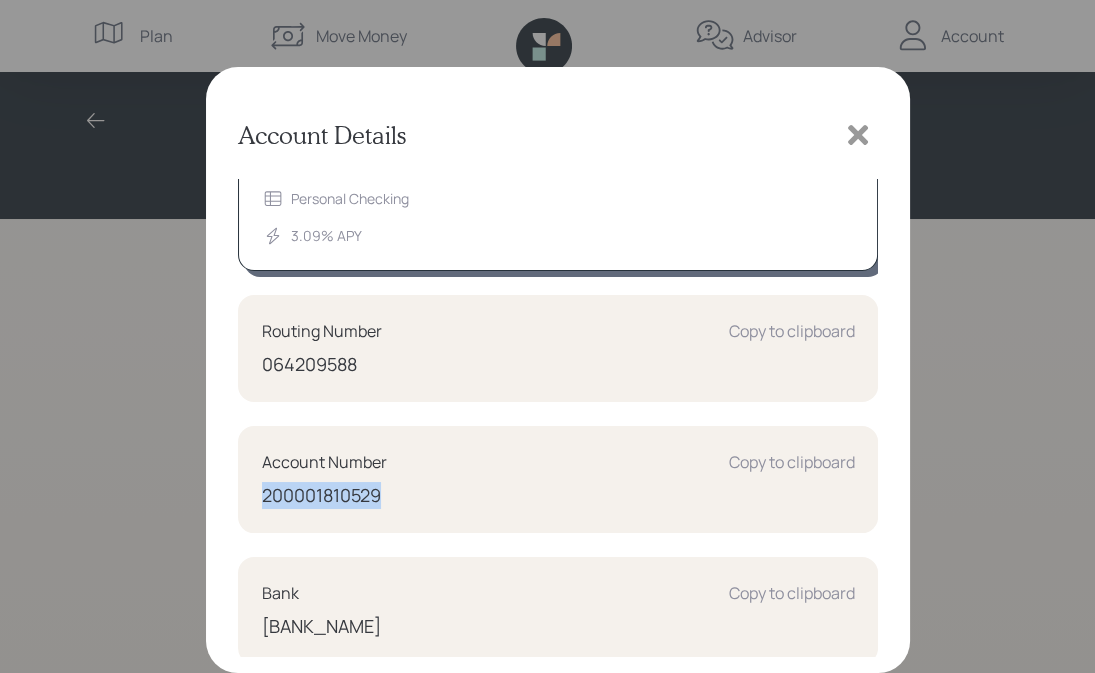 scroll, scrollTop: 106, scrollLeft: 0, axis: vertical 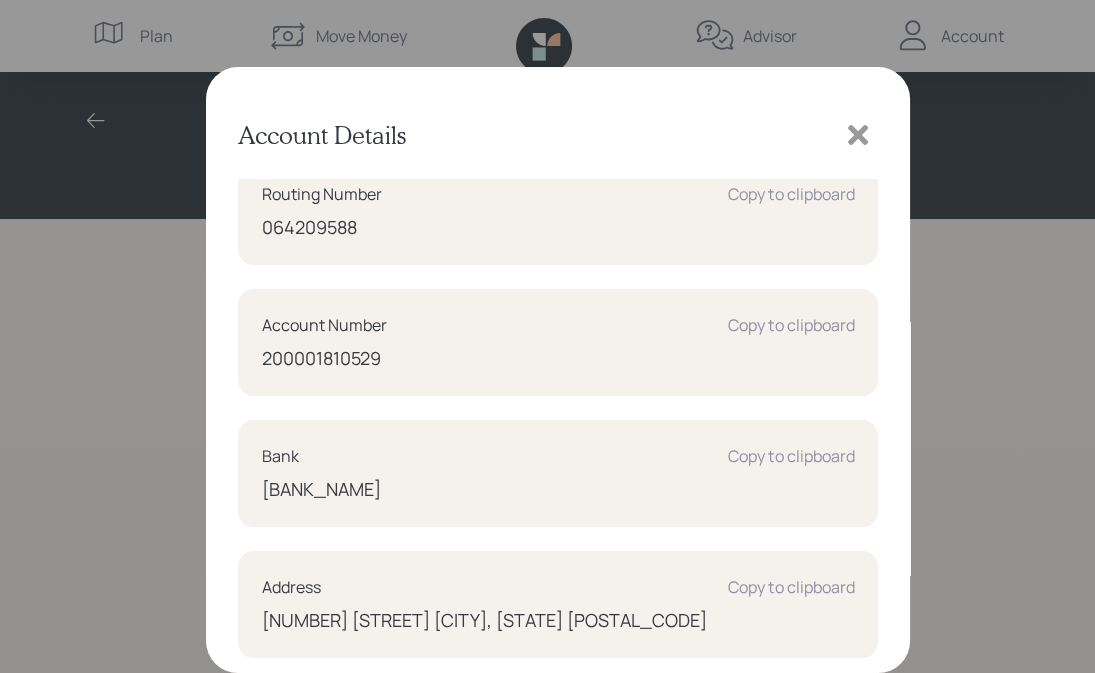 click 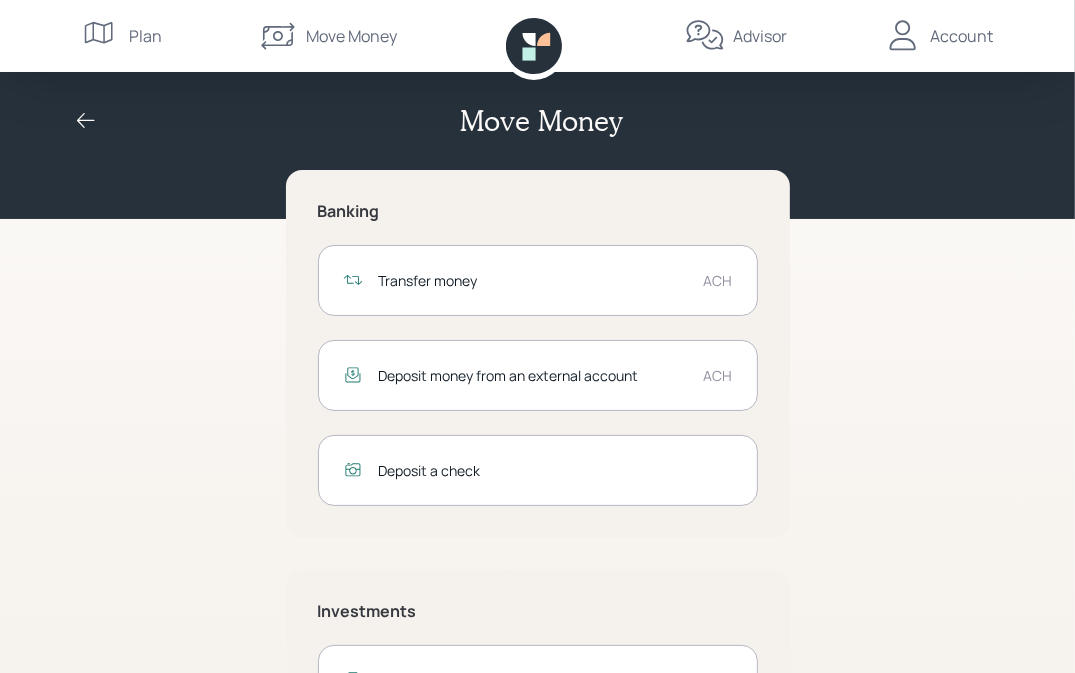 click on "ACH" at bounding box center (718, 375) 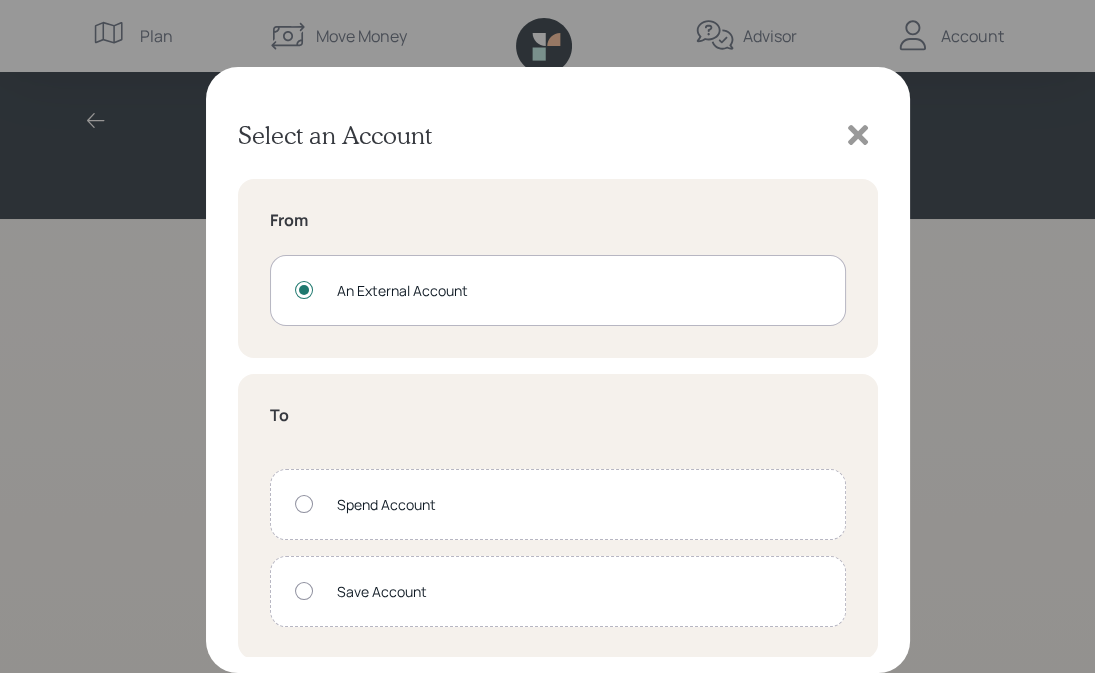 scroll, scrollTop: 0, scrollLeft: 0, axis: both 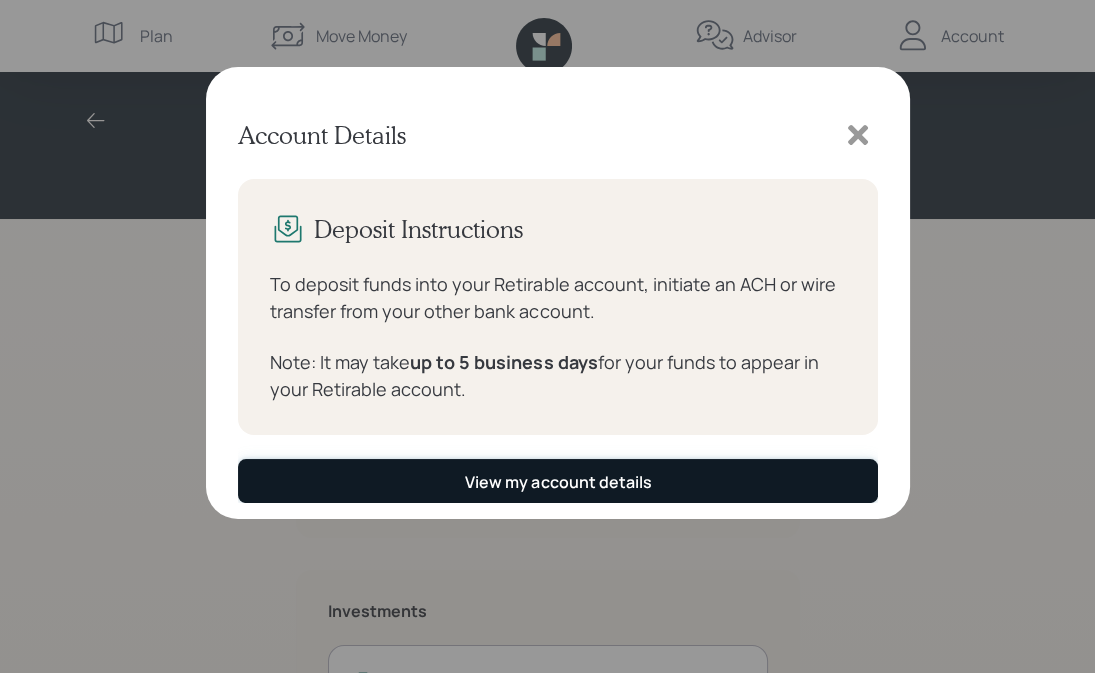 click on "View my account details" at bounding box center [558, 482] 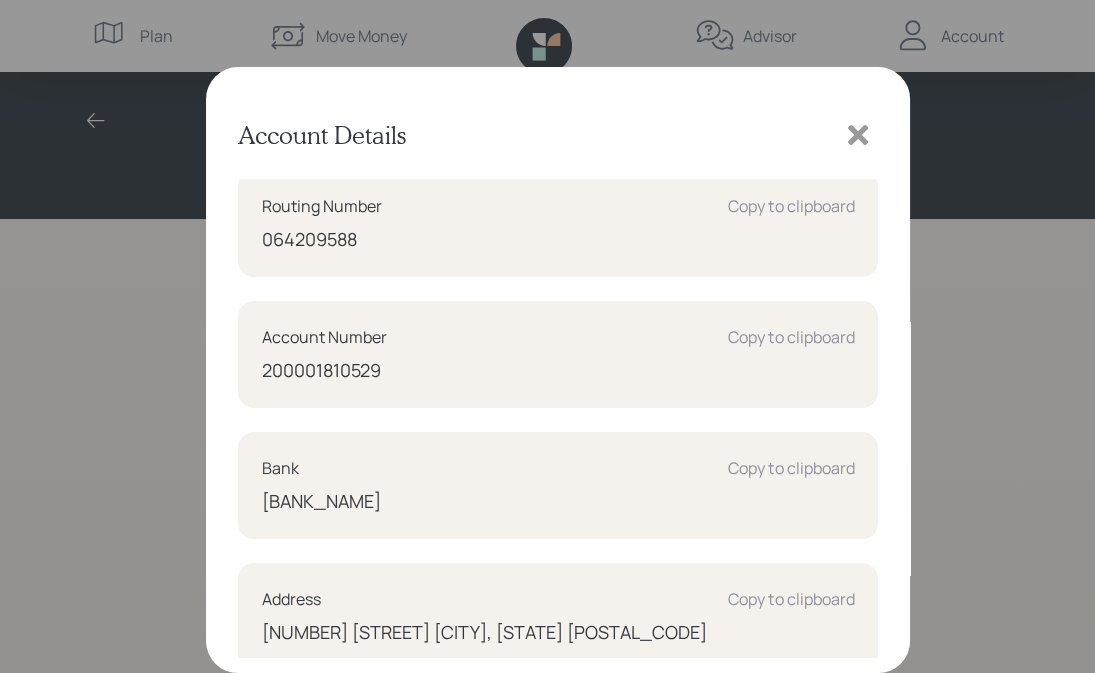 scroll, scrollTop: 242, scrollLeft: 0, axis: vertical 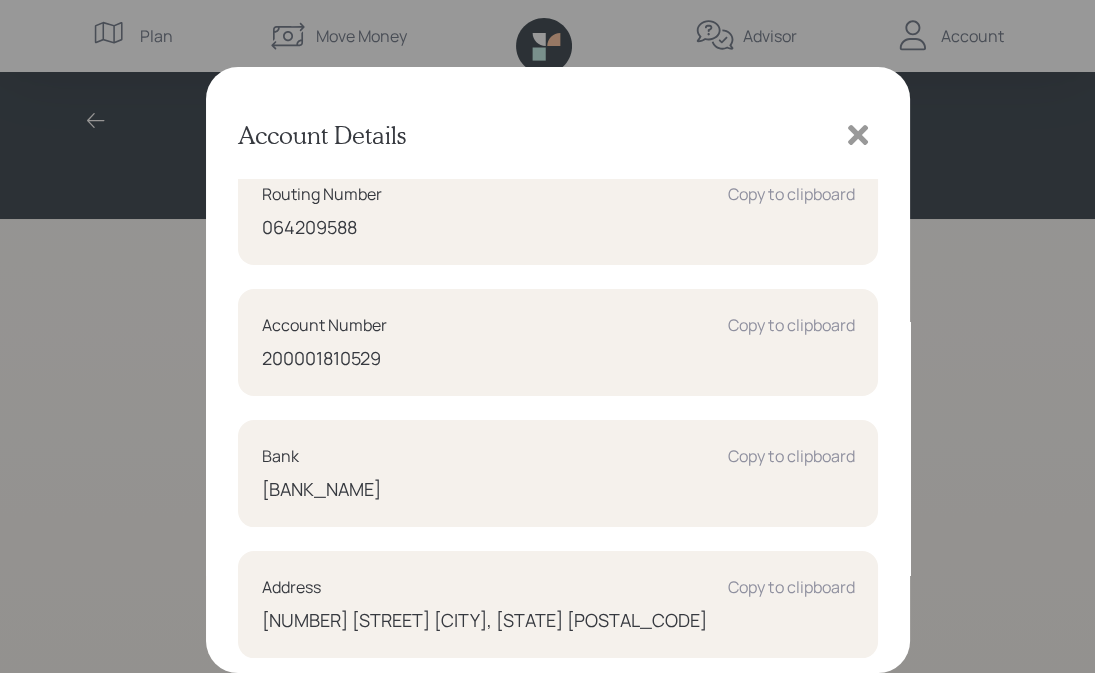 click 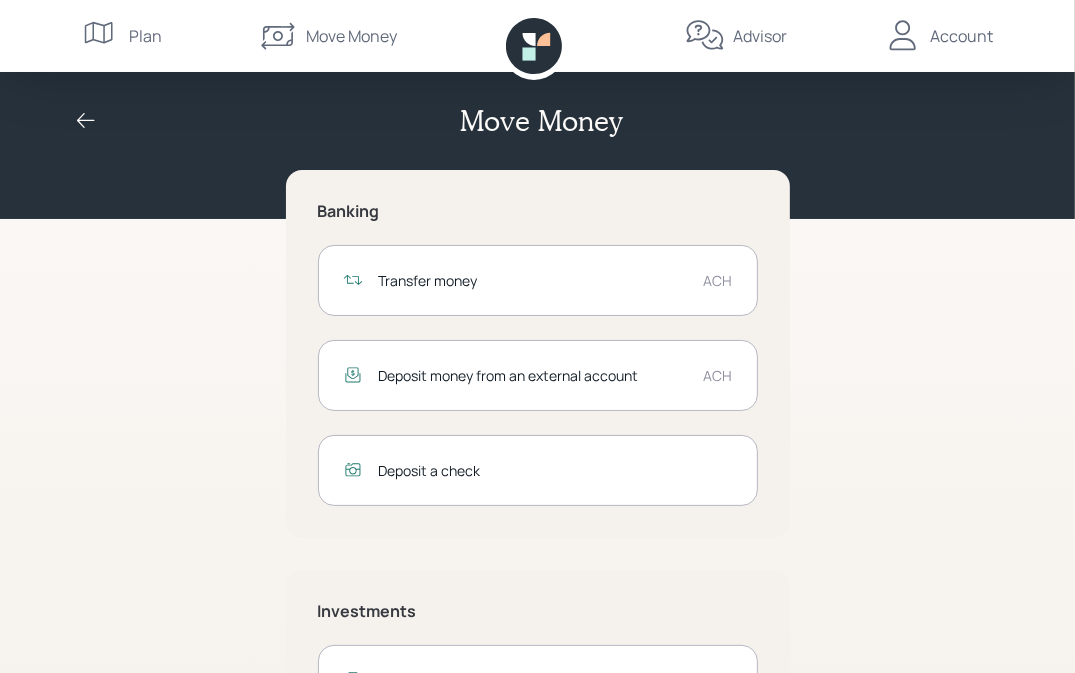 click on "ACH" at bounding box center [718, 375] 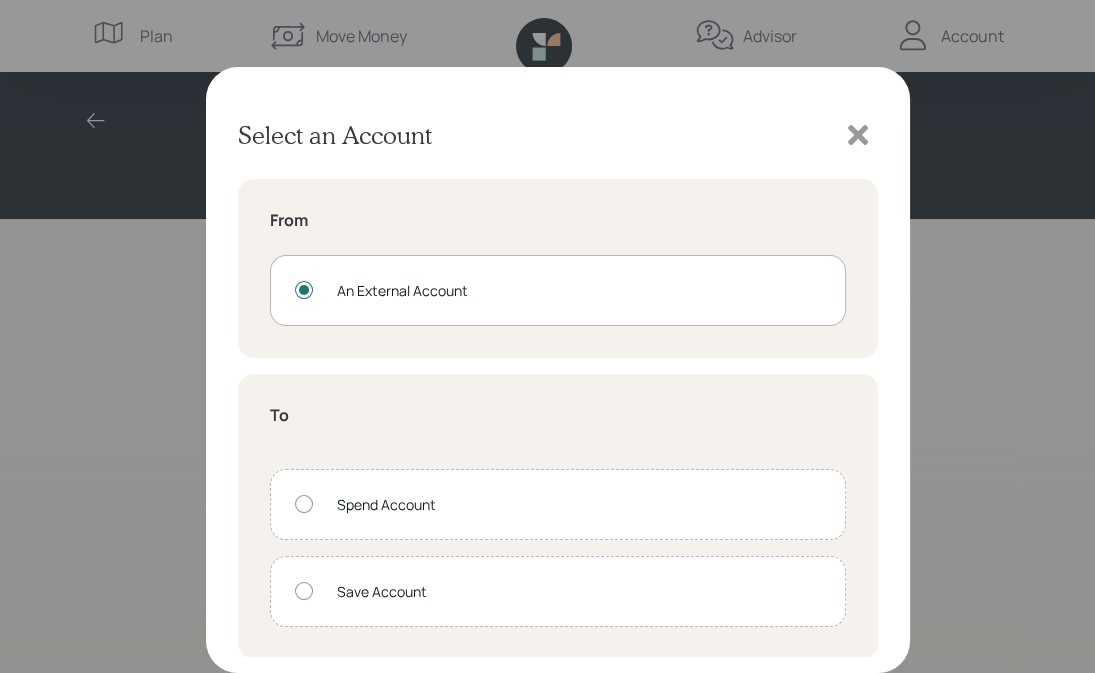 click at bounding box center (304, 591) 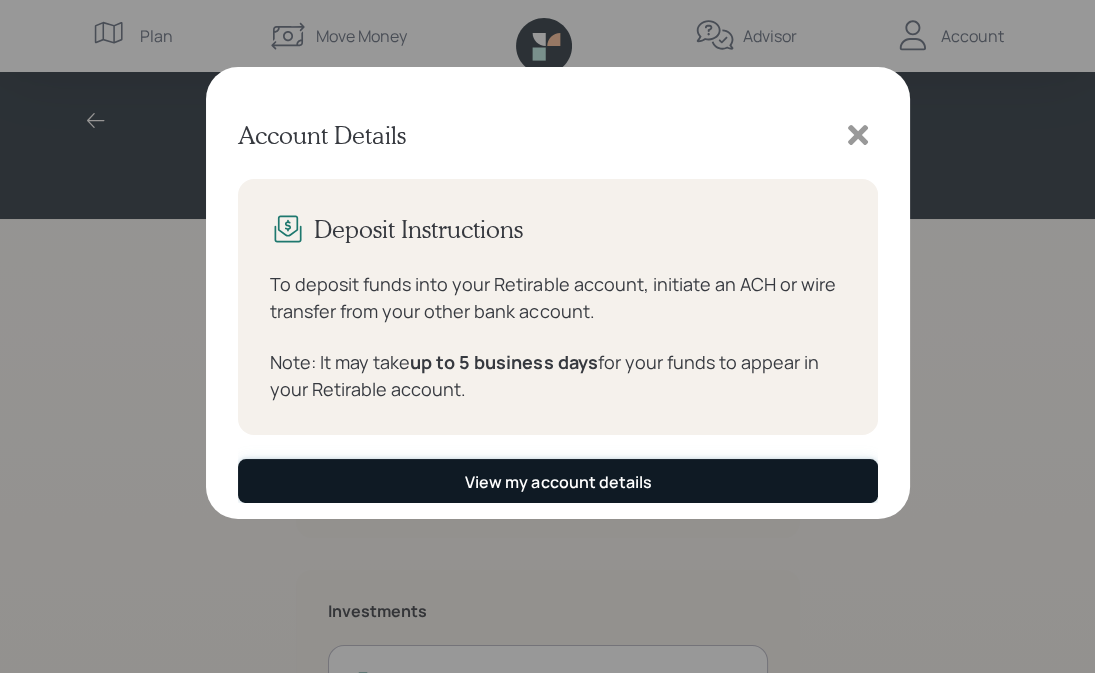click on "View my account details" at bounding box center (558, 482) 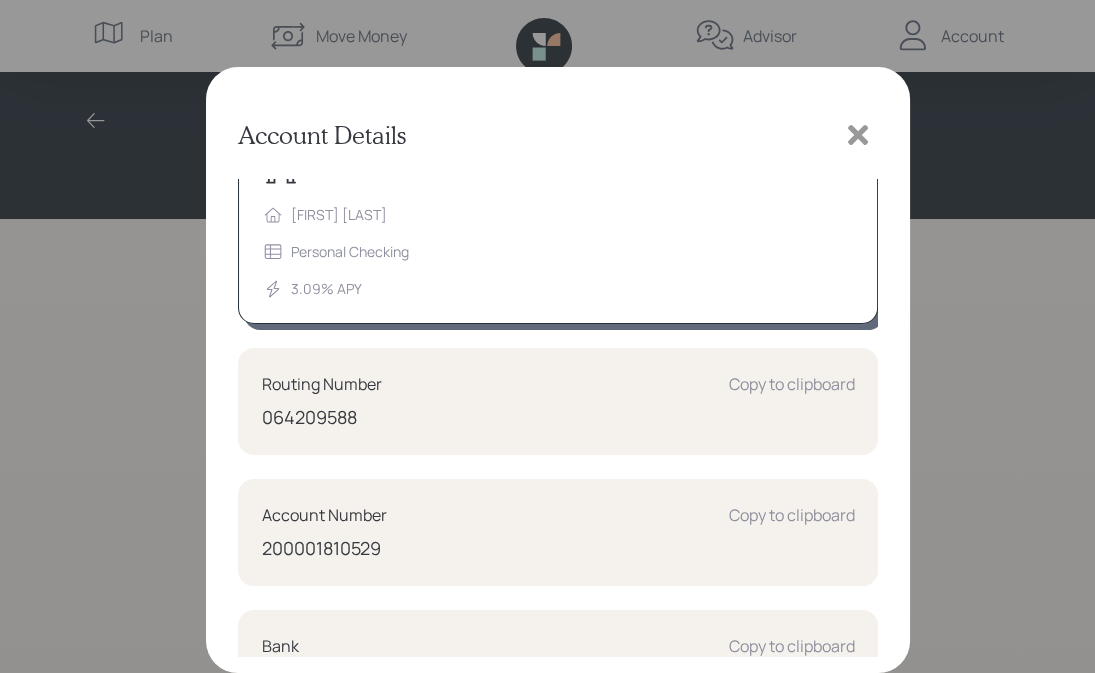 scroll, scrollTop: 242, scrollLeft: 0, axis: vertical 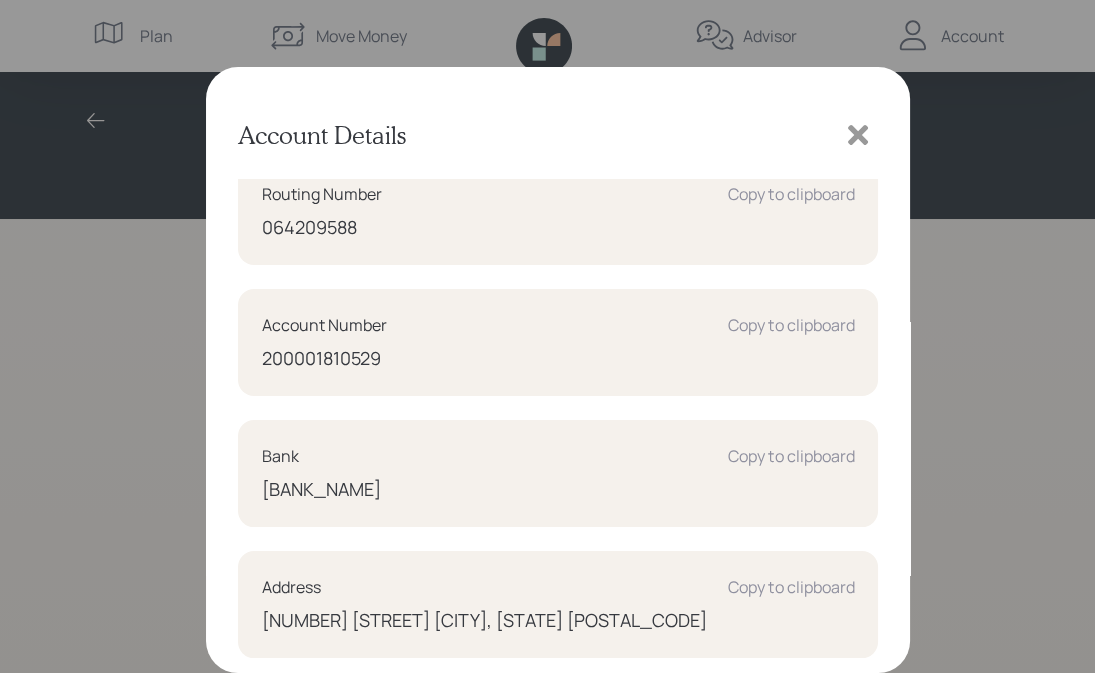 click 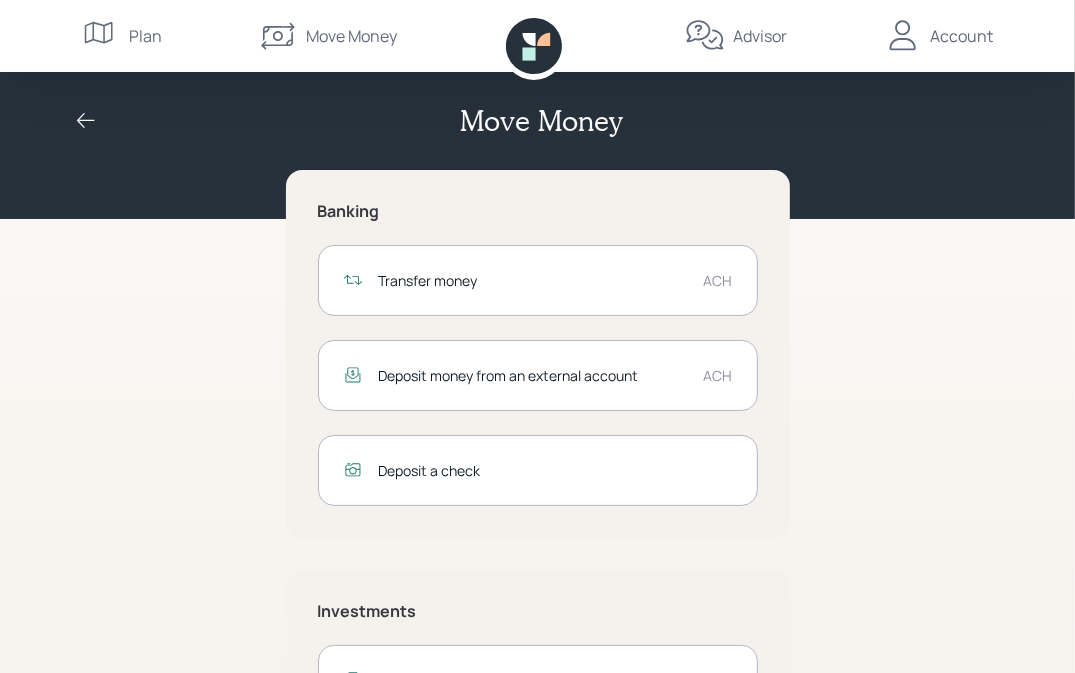 click on "ACH" at bounding box center [718, 280] 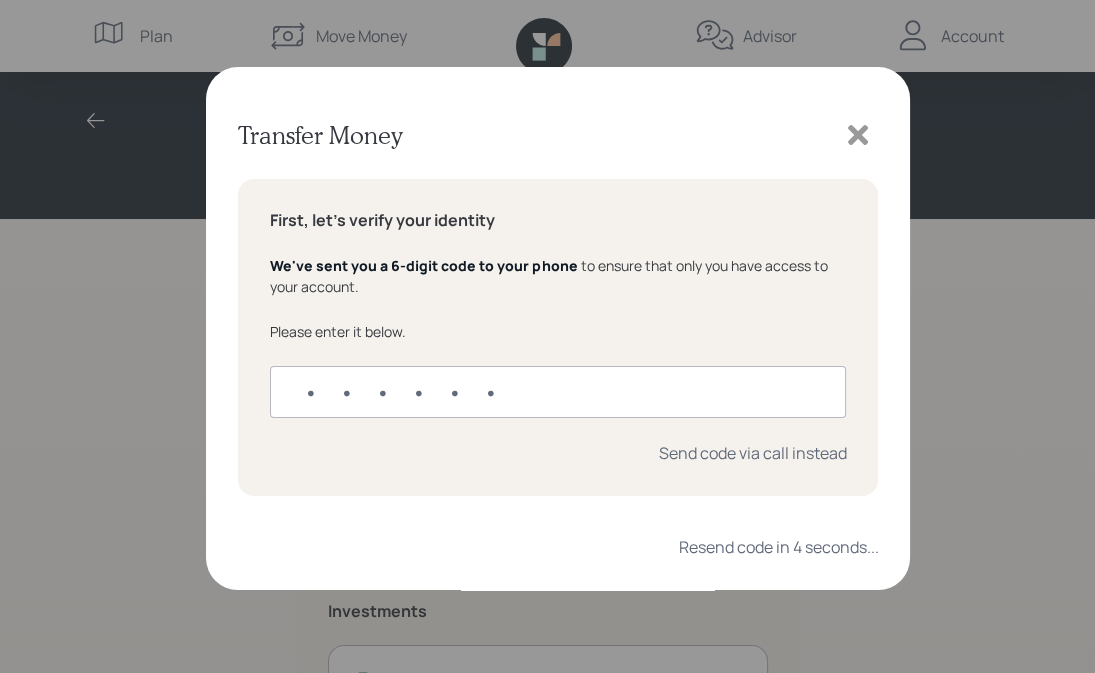 click at bounding box center (558, 392) 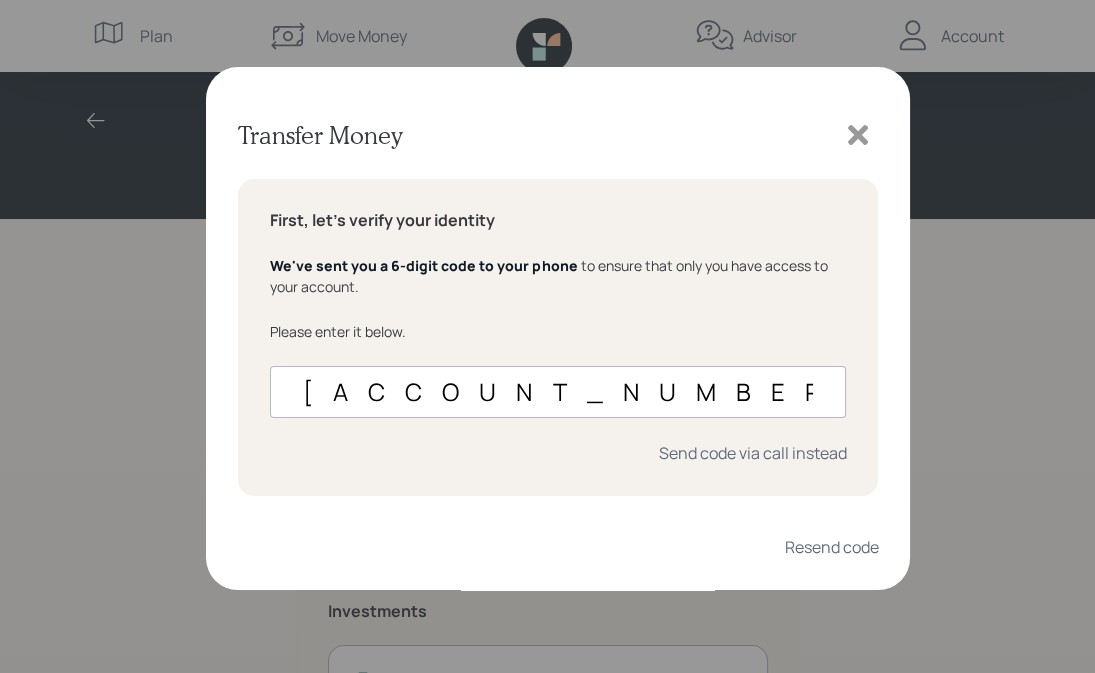 type on "[ACCOUNT_NUMBER]" 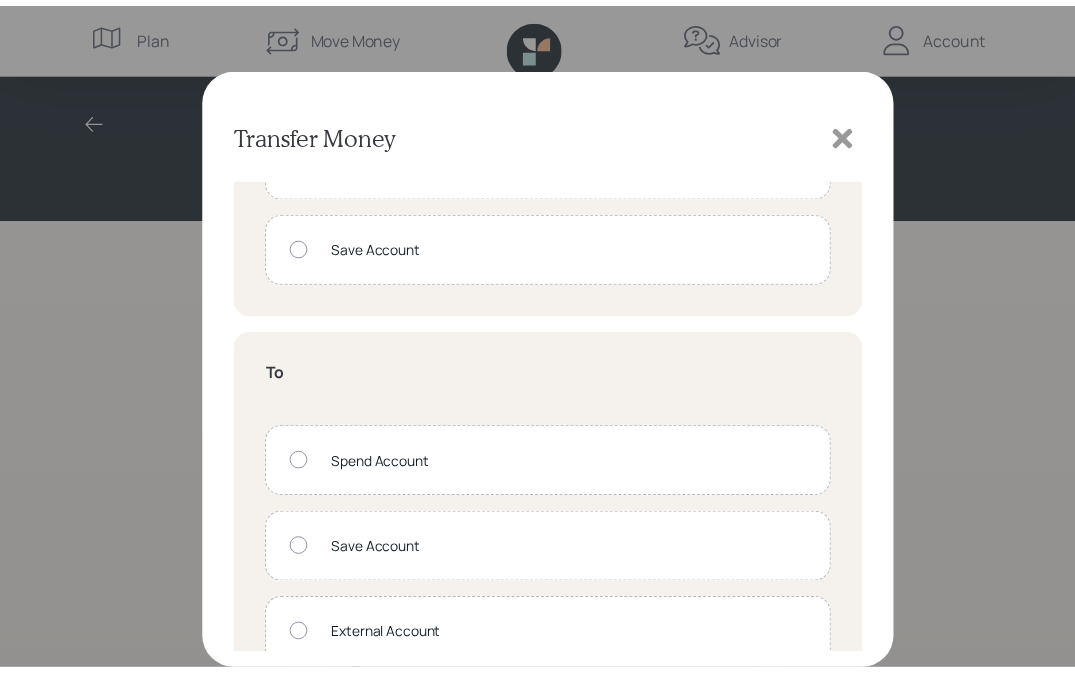 scroll, scrollTop: 194, scrollLeft: 0, axis: vertical 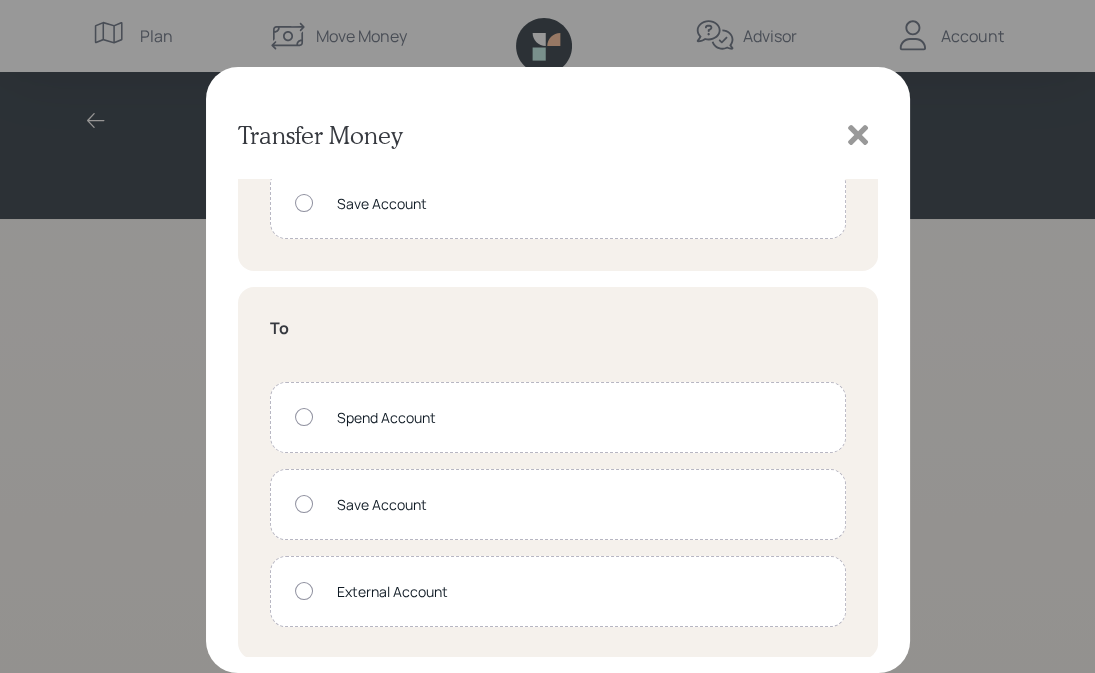 click 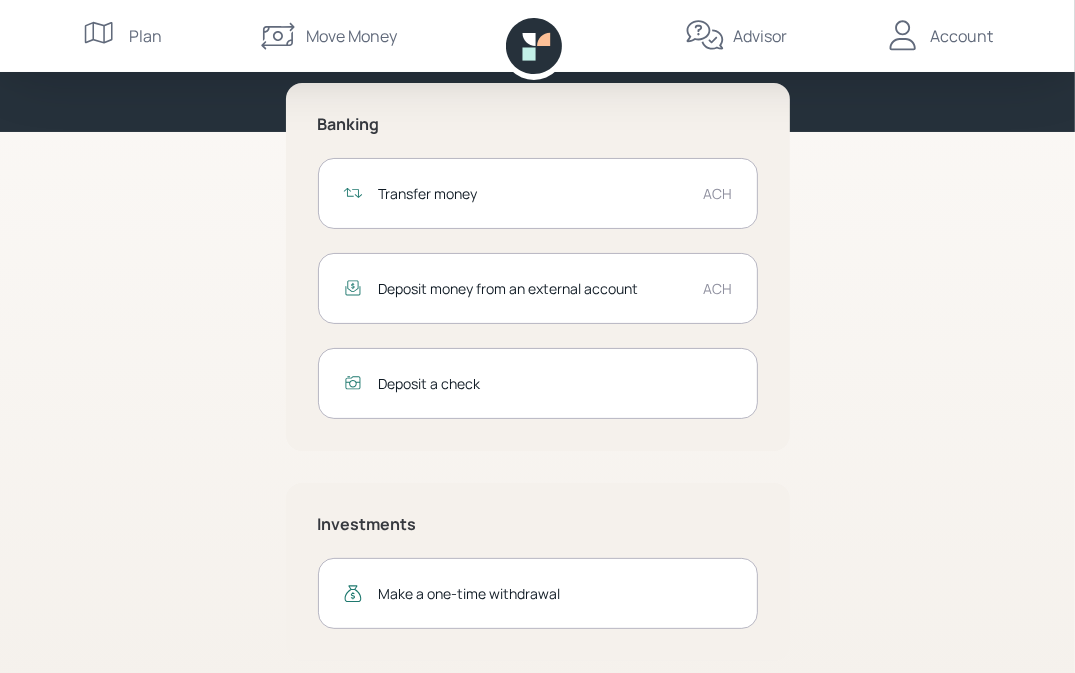 scroll, scrollTop: 105, scrollLeft: 0, axis: vertical 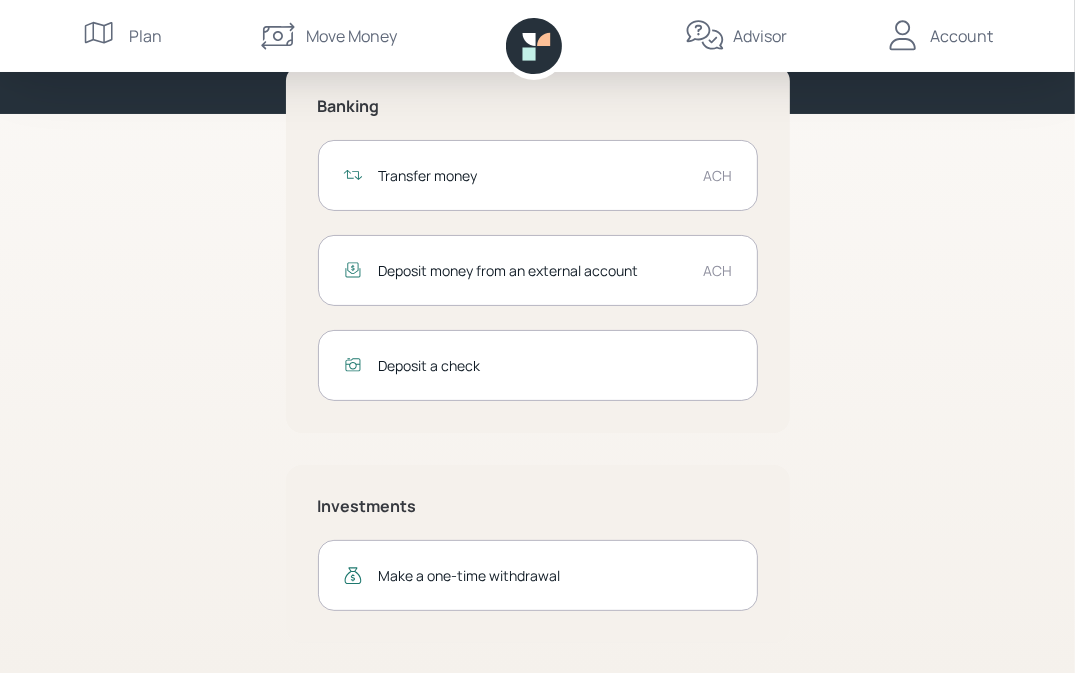 click on "Make a one-time withdrawal" at bounding box center (556, 575) 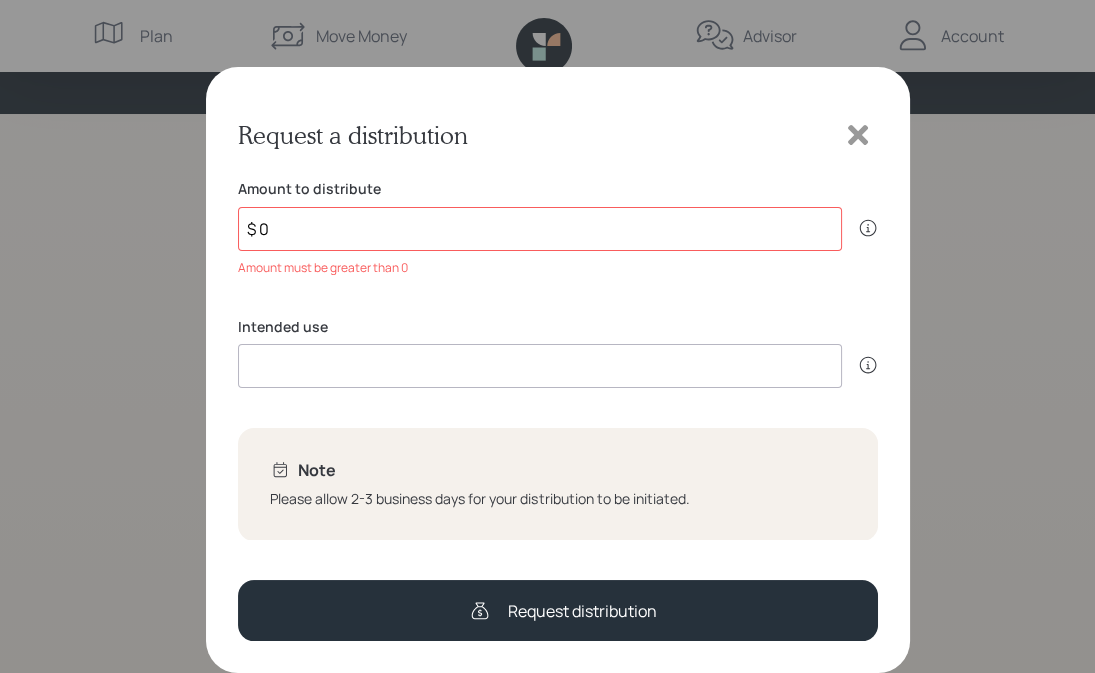 click 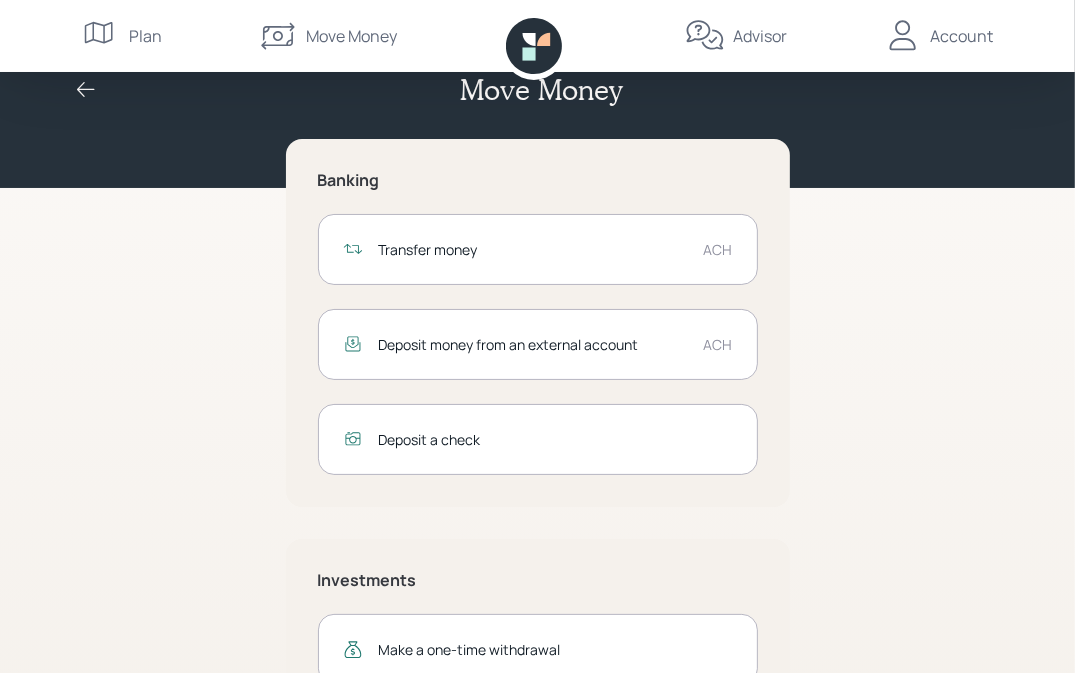 scroll, scrollTop: 0, scrollLeft: 0, axis: both 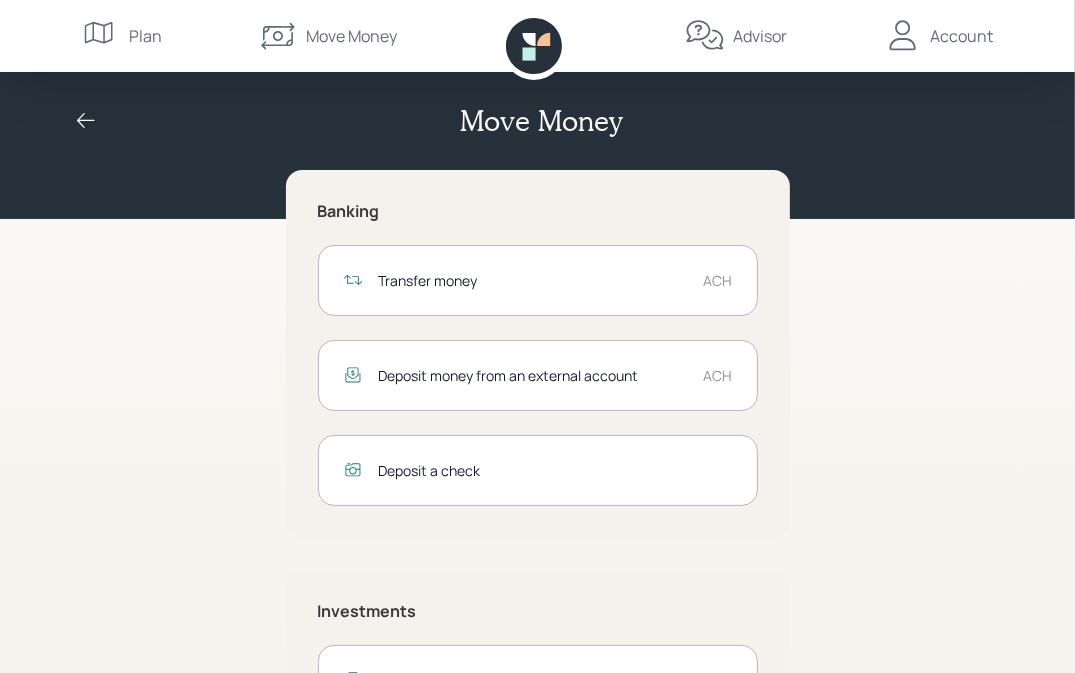 click on "Account" at bounding box center (962, 36) 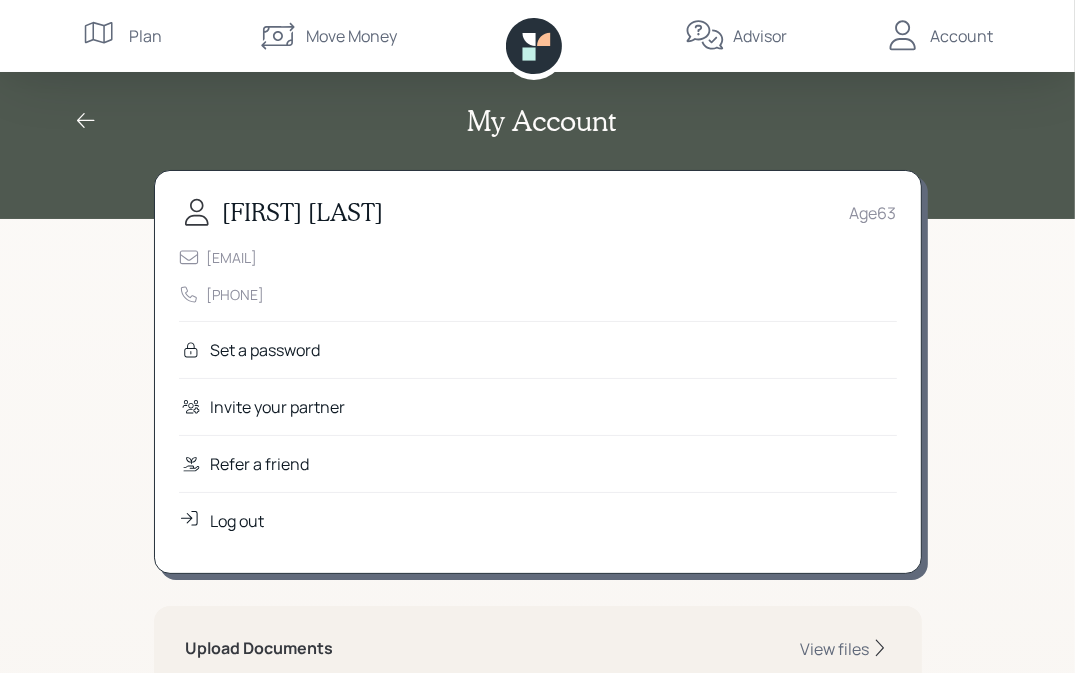 click on "Log out" at bounding box center (238, 521) 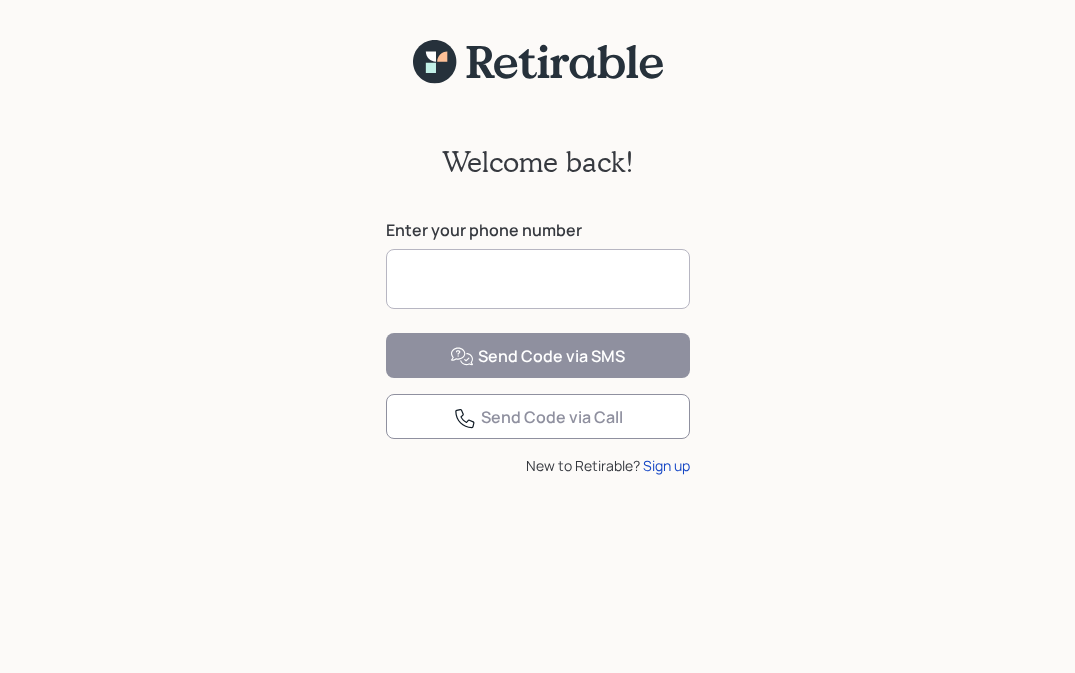 scroll, scrollTop: 0, scrollLeft: 0, axis: both 